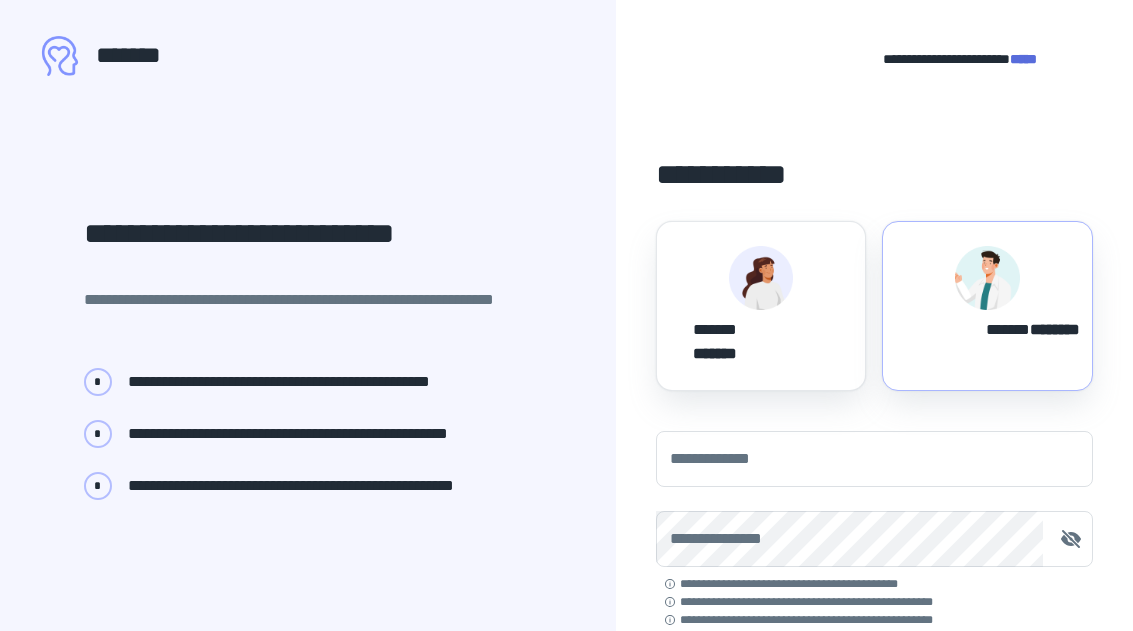 scroll, scrollTop: 0, scrollLeft: 0, axis: both 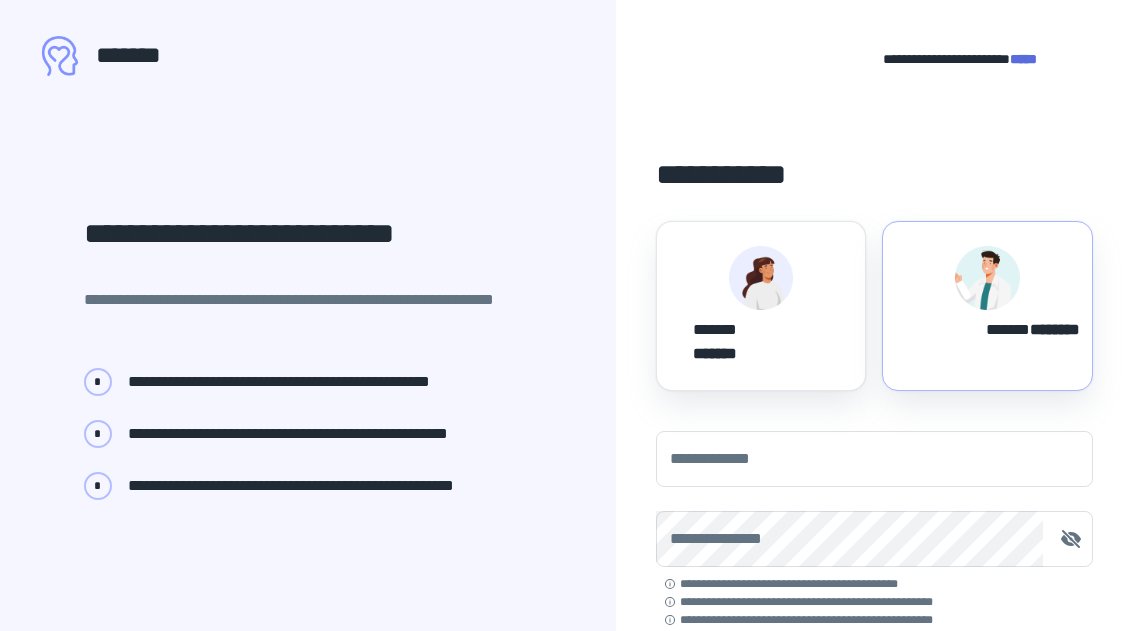 click on "******   *******" at bounding box center (761, 306) 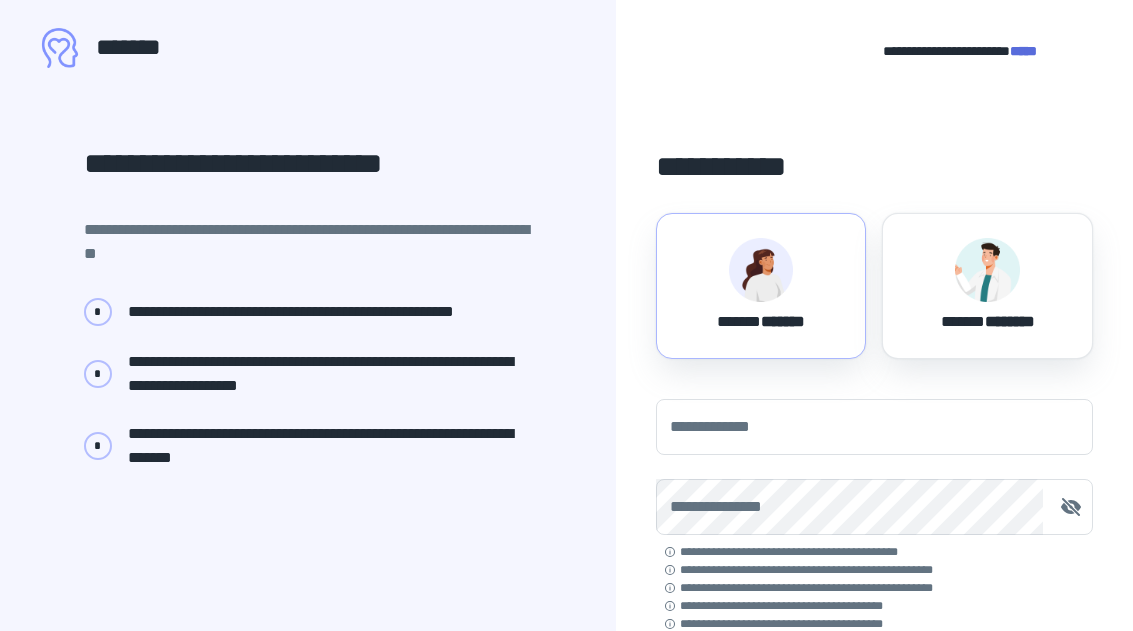 scroll, scrollTop: 54, scrollLeft: 0, axis: vertical 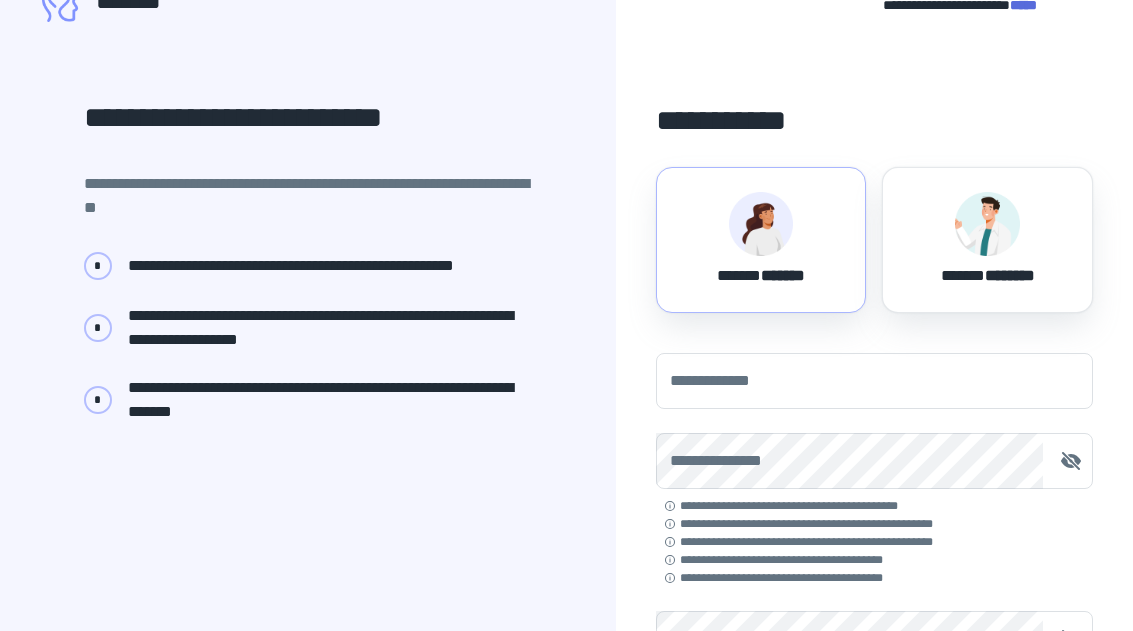 click on "**********" at bounding box center (874, 381) 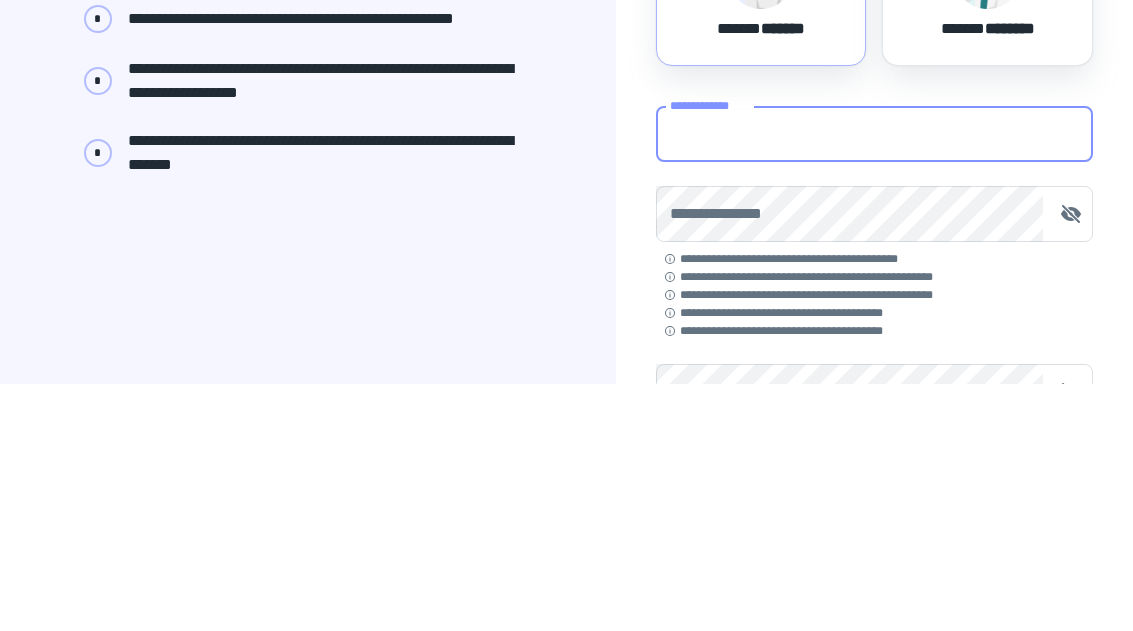 type on "**********" 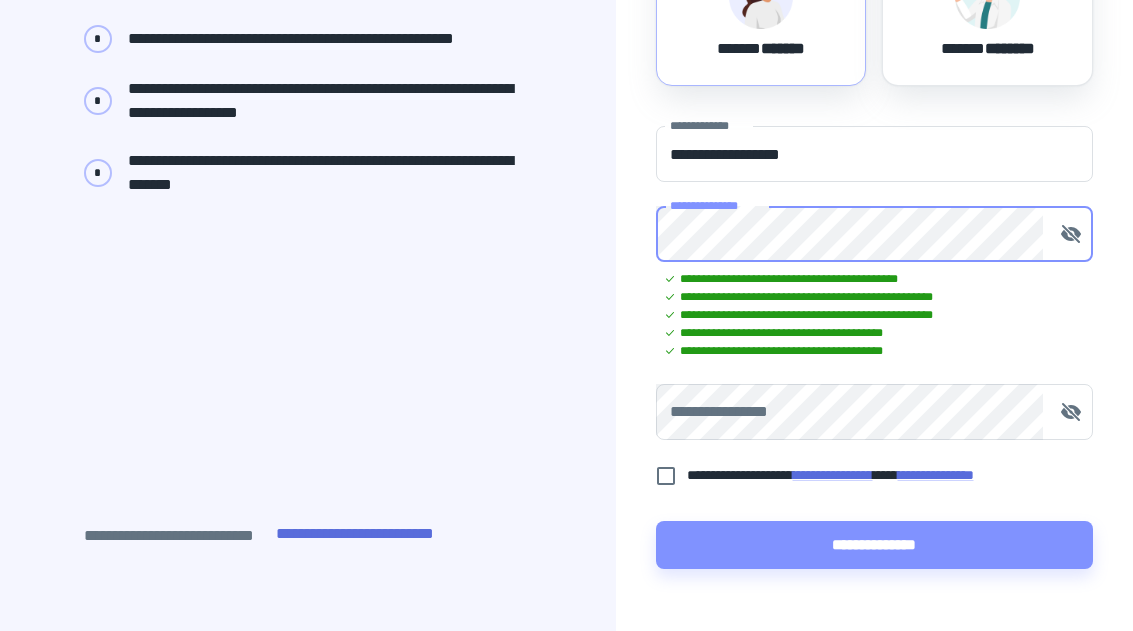 scroll, scrollTop: 280, scrollLeft: 0, axis: vertical 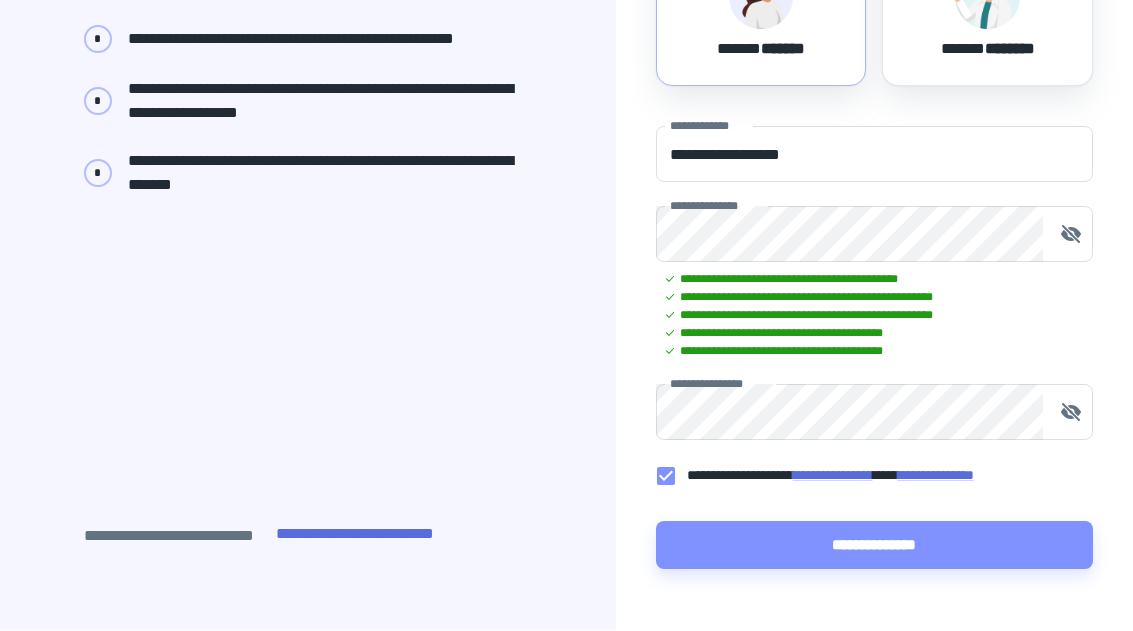 click on "**********" at bounding box center [874, 546] 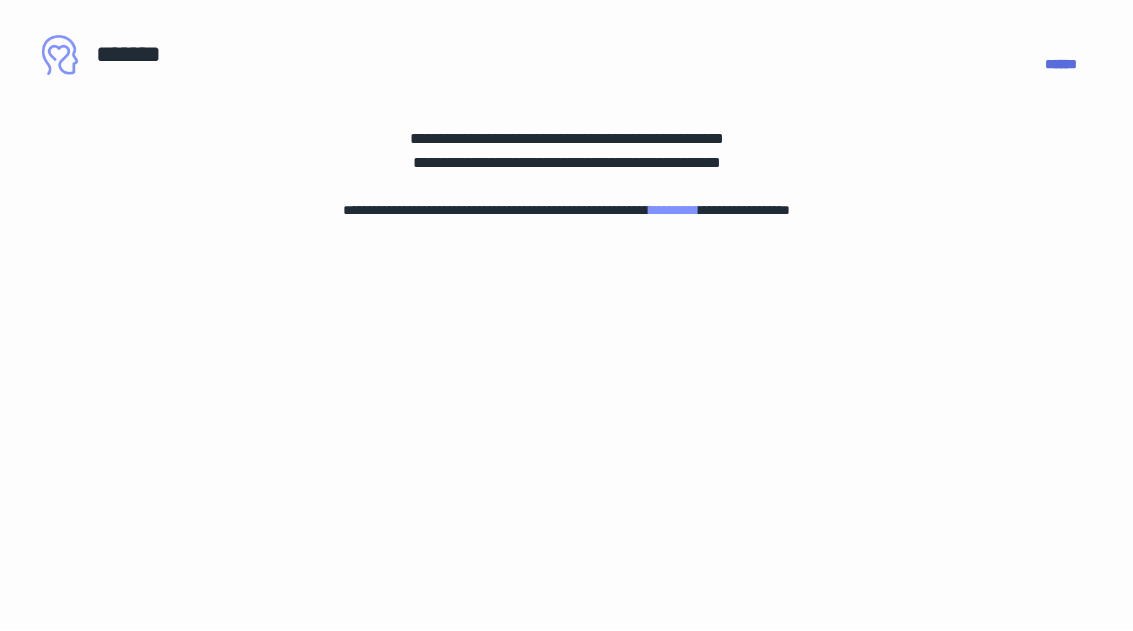 scroll, scrollTop: 0, scrollLeft: 0, axis: both 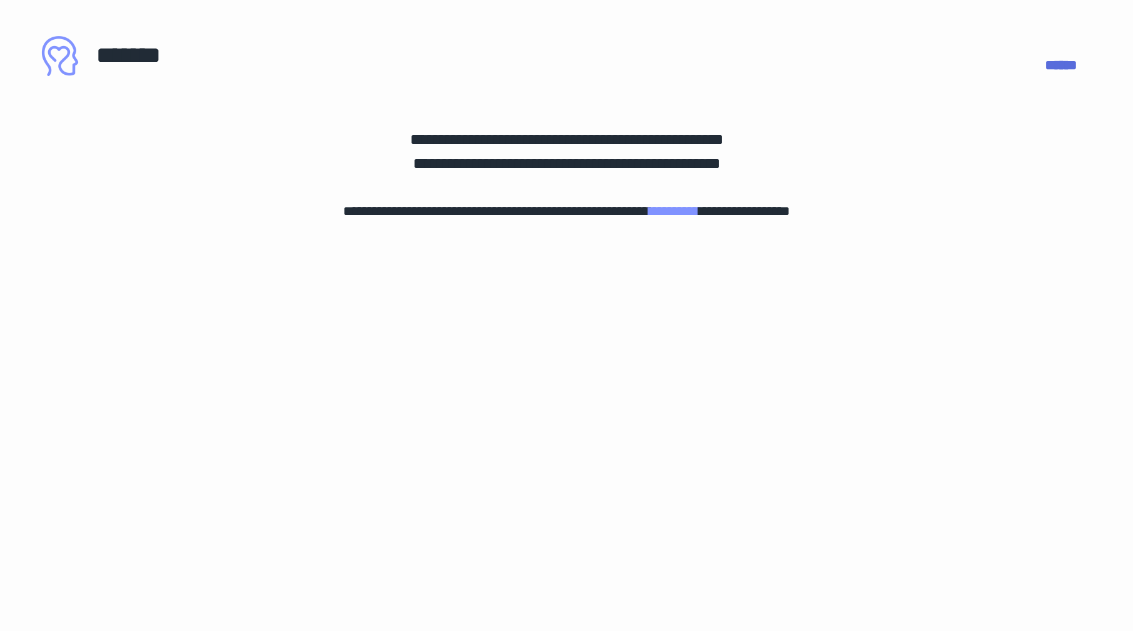 click on "**********" at bounding box center (674, 211) 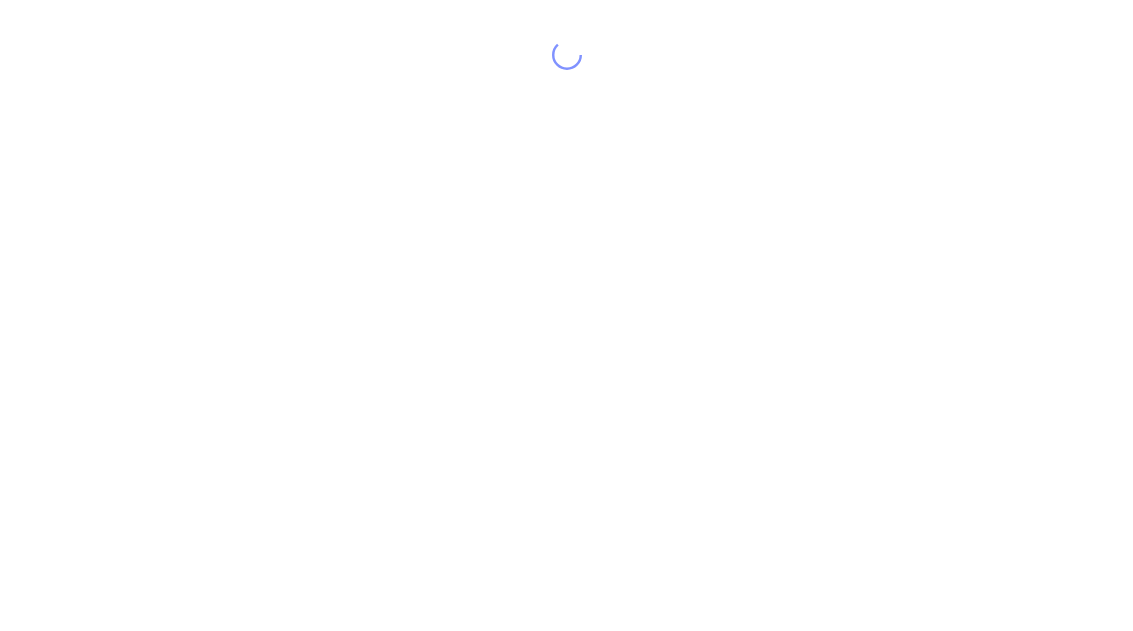 scroll, scrollTop: 0, scrollLeft: 0, axis: both 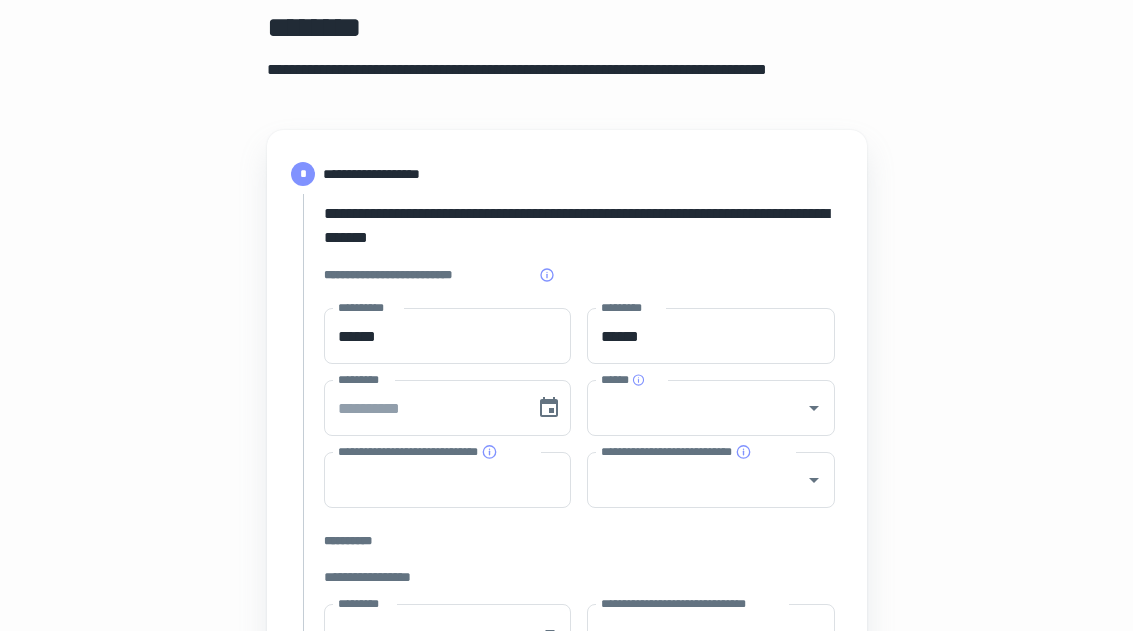click on "*********" at bounding box center [423, 409] 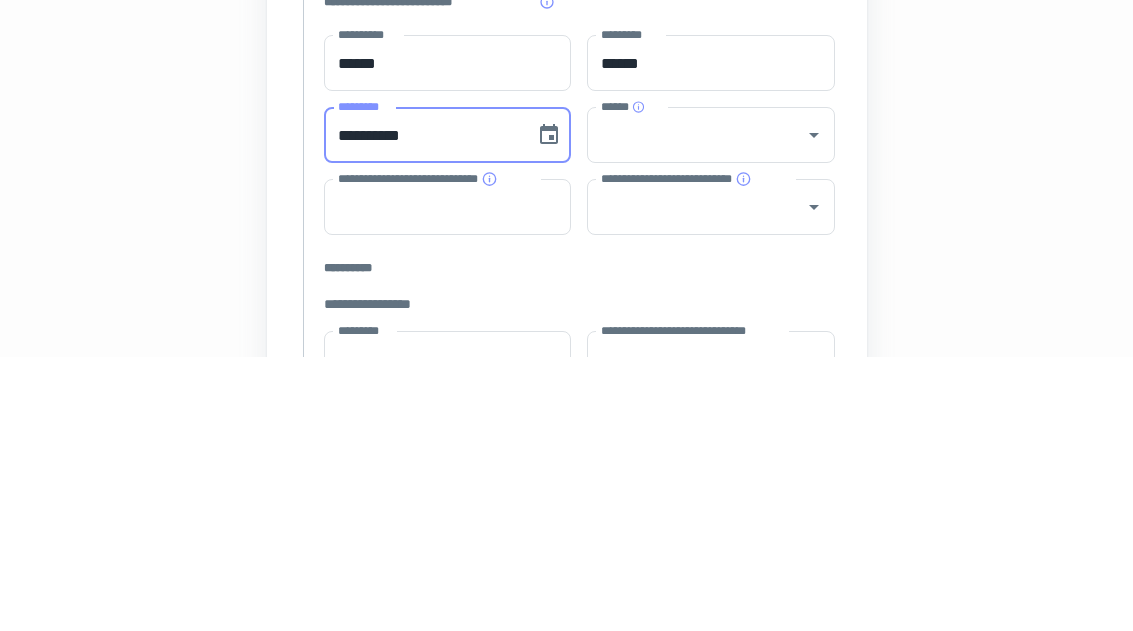 type on "**********" 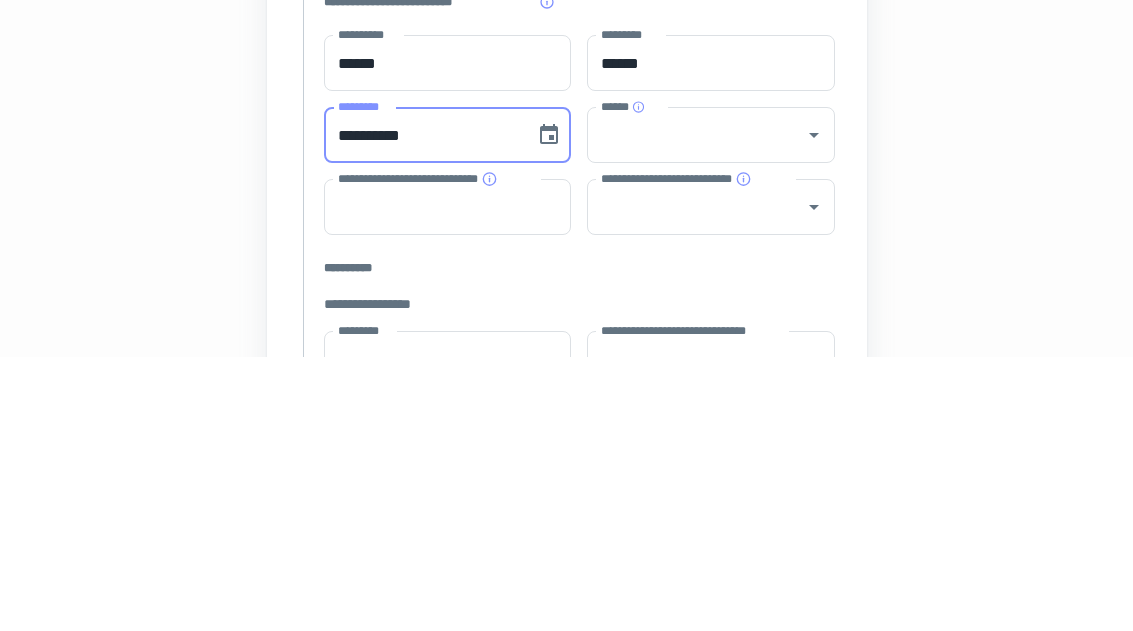 click on "******" at bounding box center (696, 409) 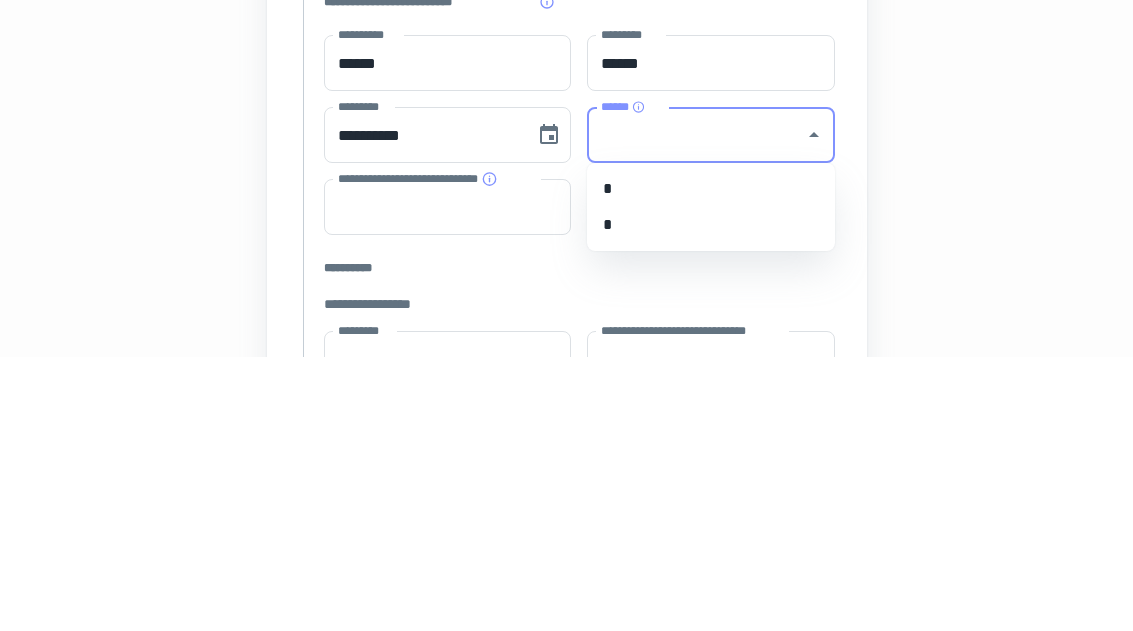 click on "*" at bounding box center (711, 499) 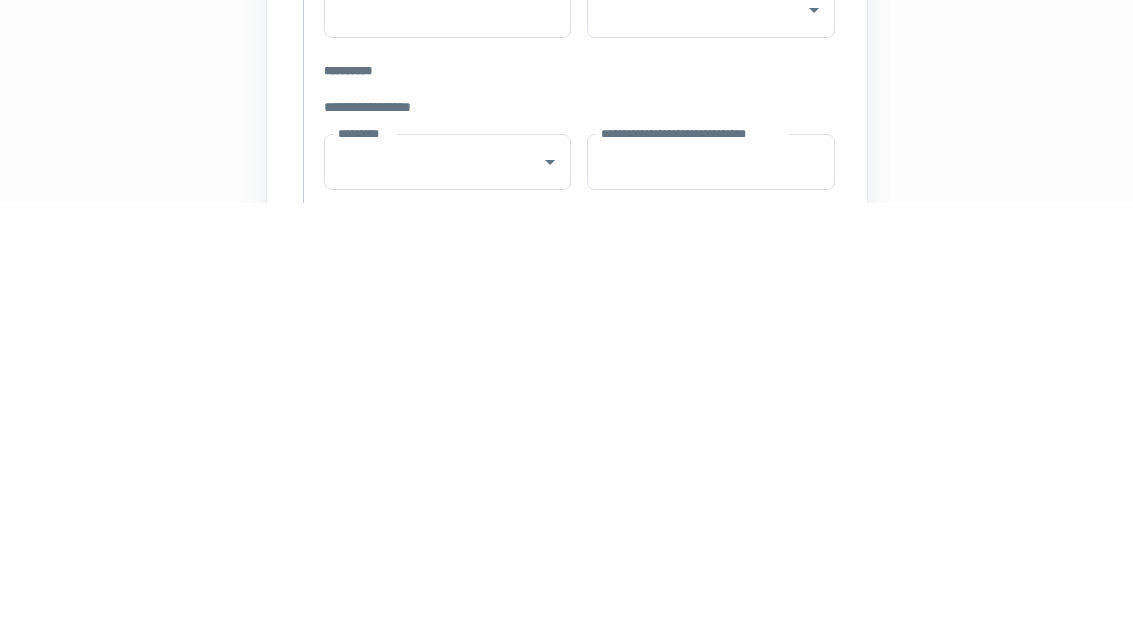 scroll, scrollTop: 140, scrollLeft: 0, axis: vertical 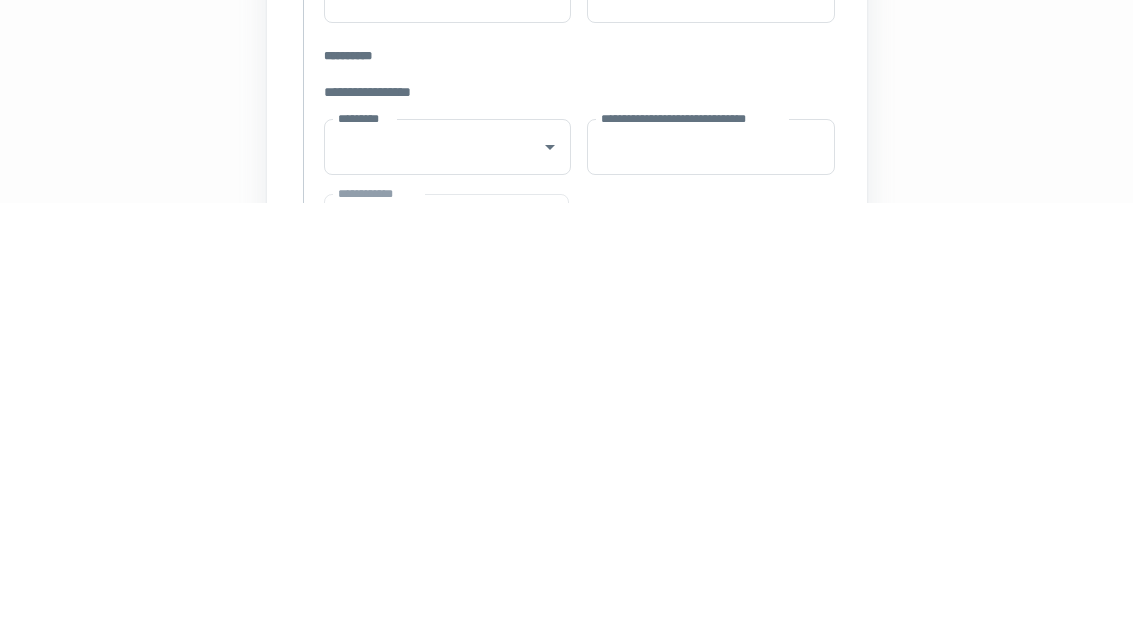 click 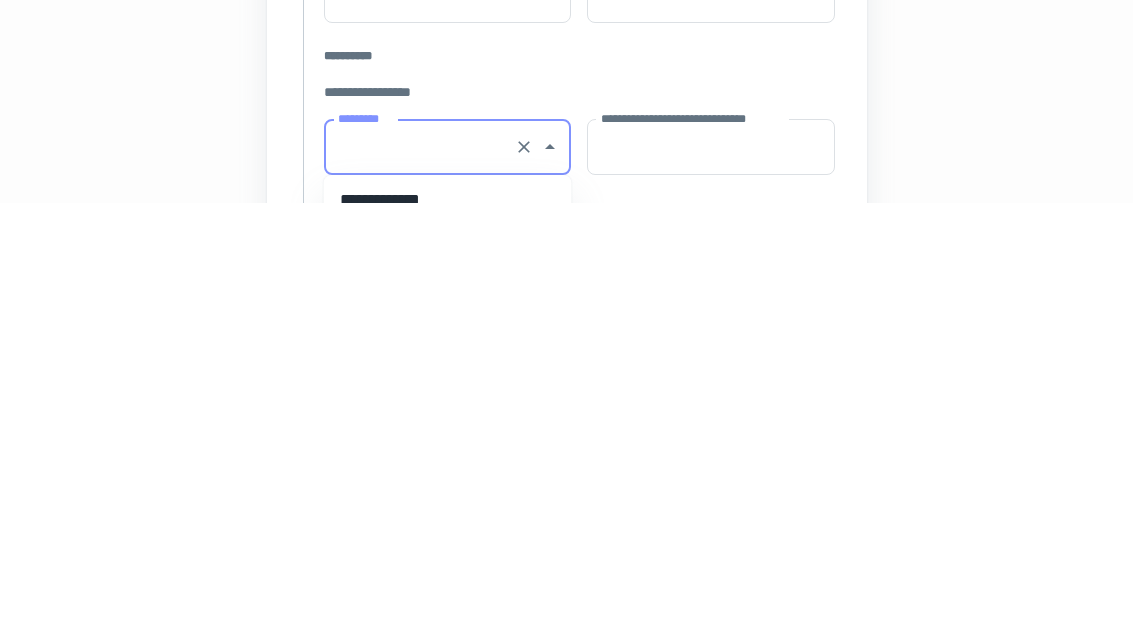 scroll, scrollTop: 11737, scrollLeft: 0, axis: vertical 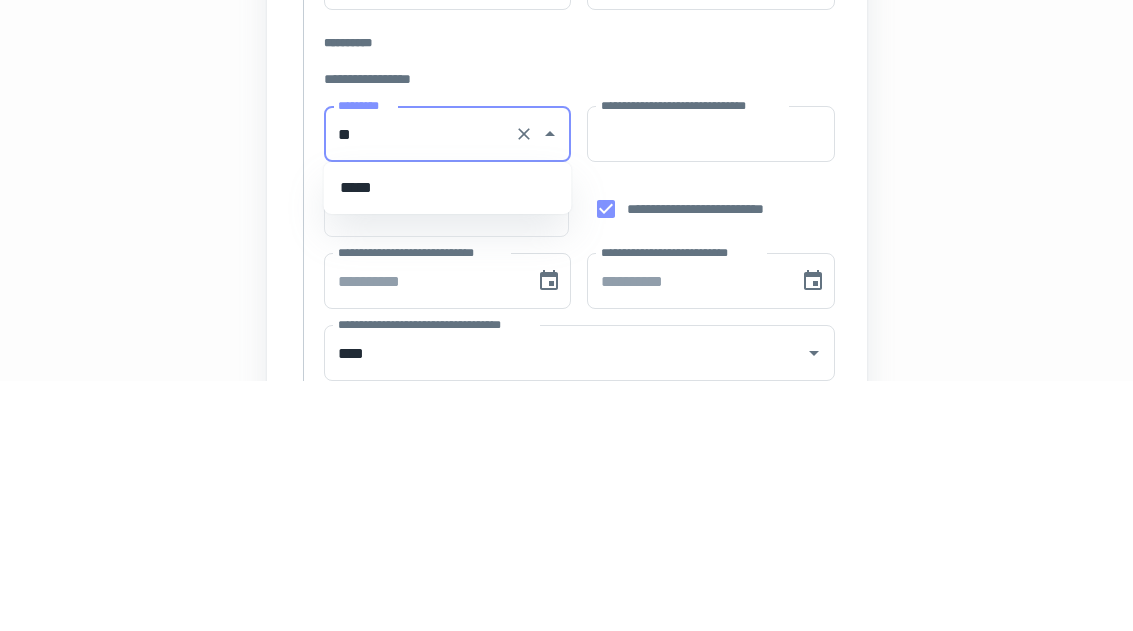click on "*****" at bounding box center [448, 438] 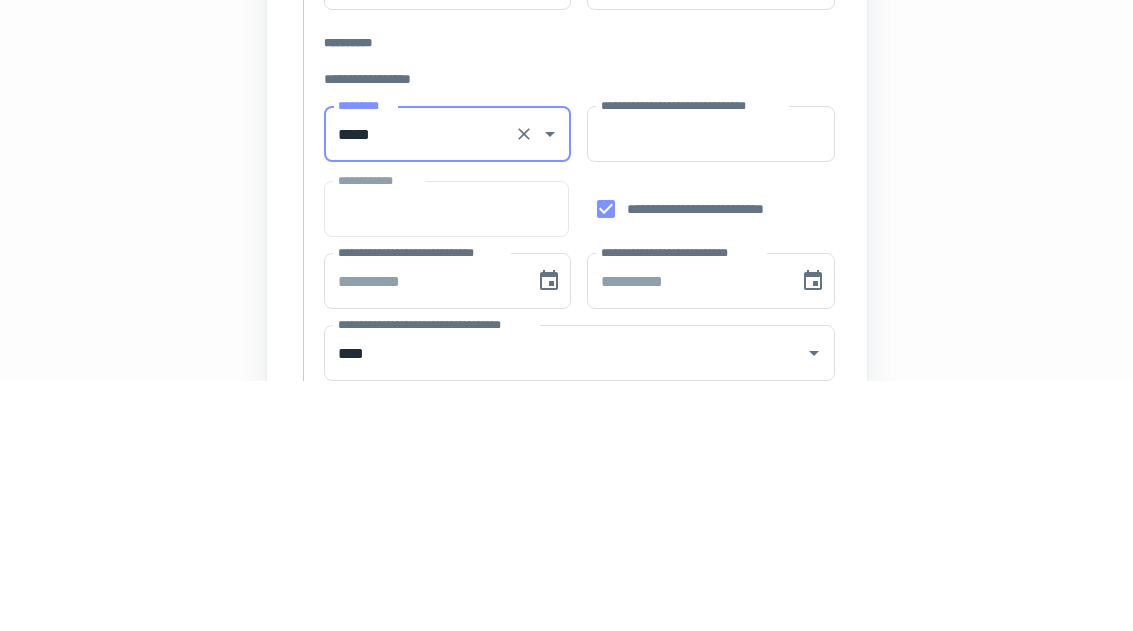click on "**********" at bounding box center (711, 384) 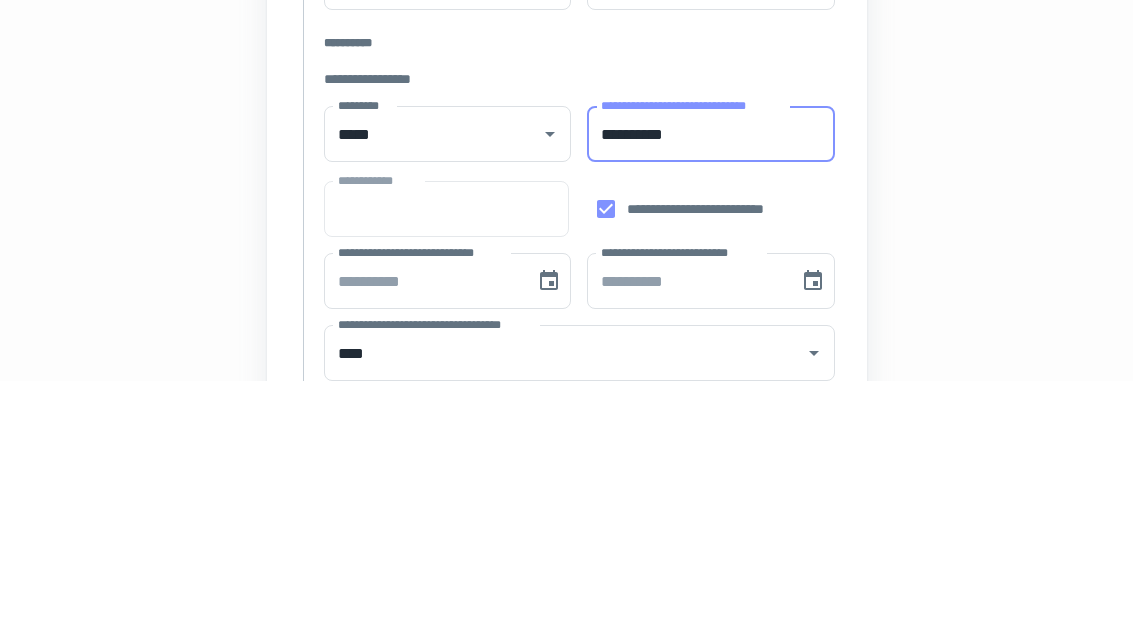 type on "**********" 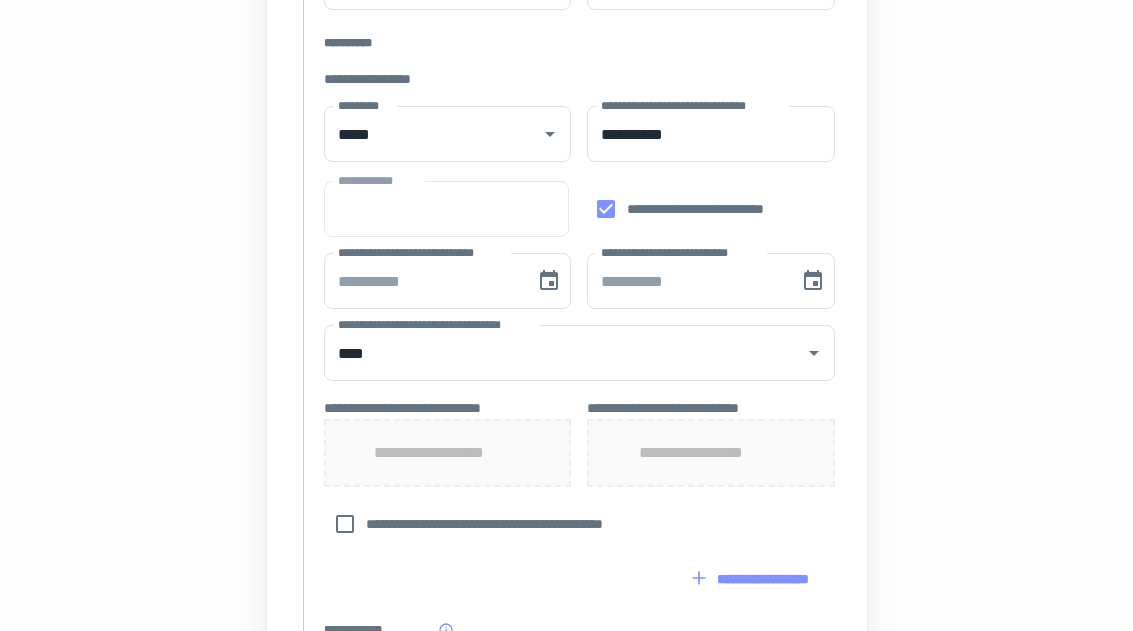 click on "**********" at bounding box center [423, 281] 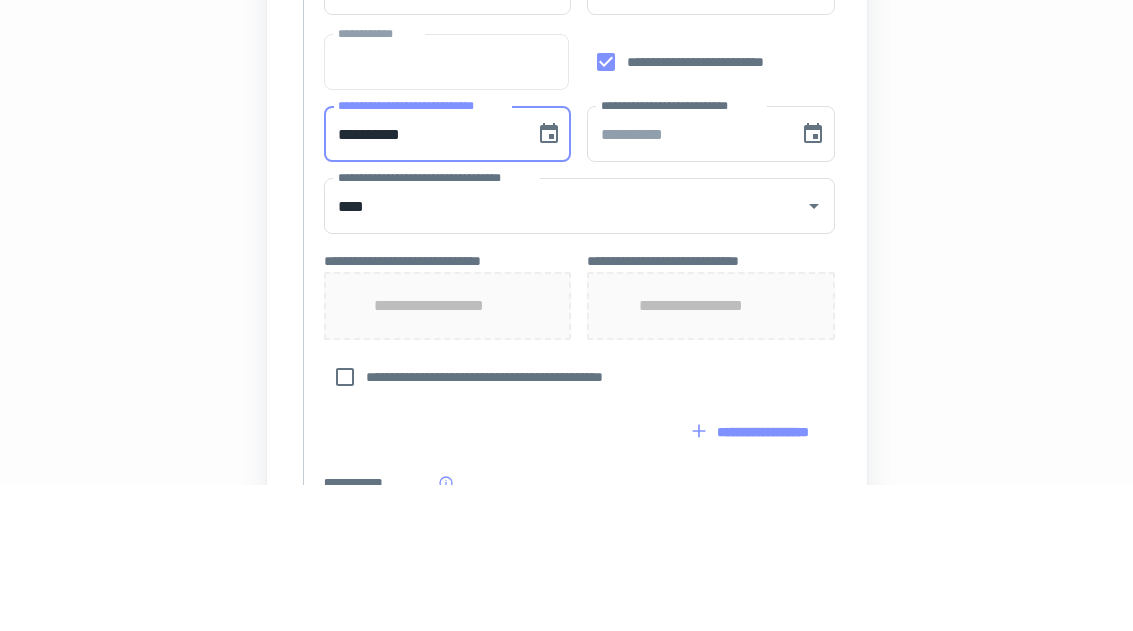 click on "****" at bounding box center (551, 353) 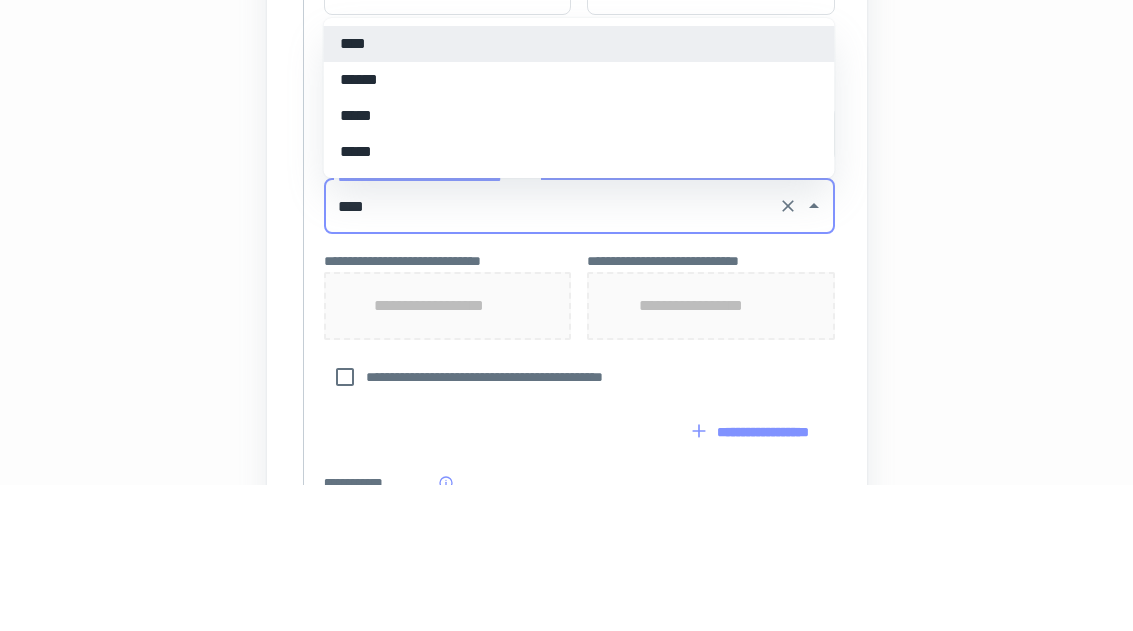 click on "**********" at bounding box center (566, 280) 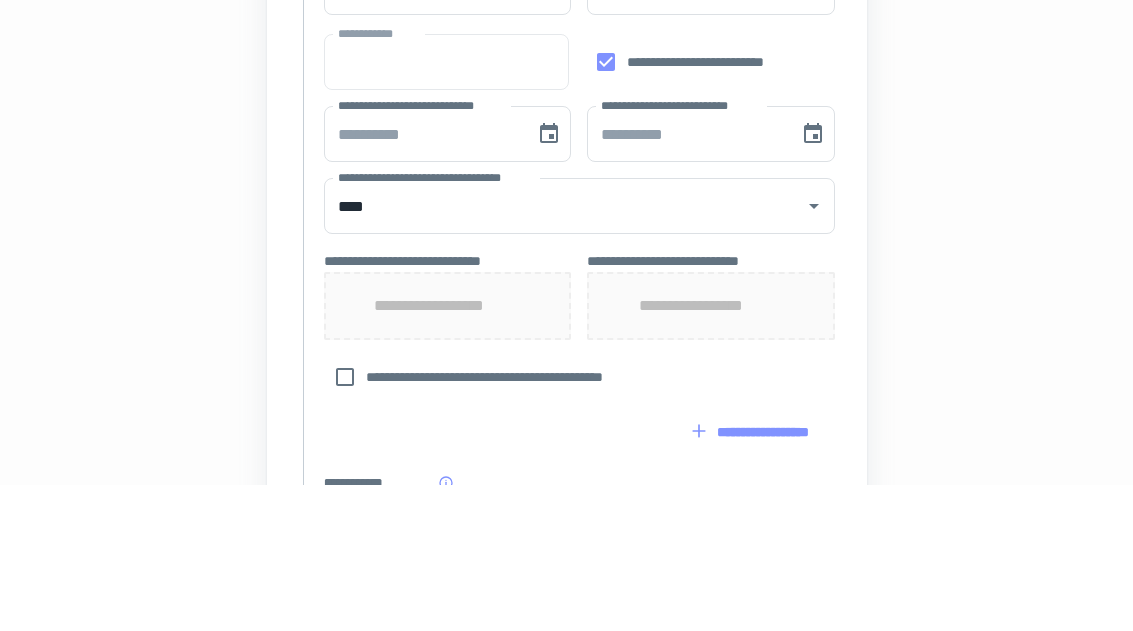 scroll, scrollTop: 727, scrollLeft: 0, axis: vertical 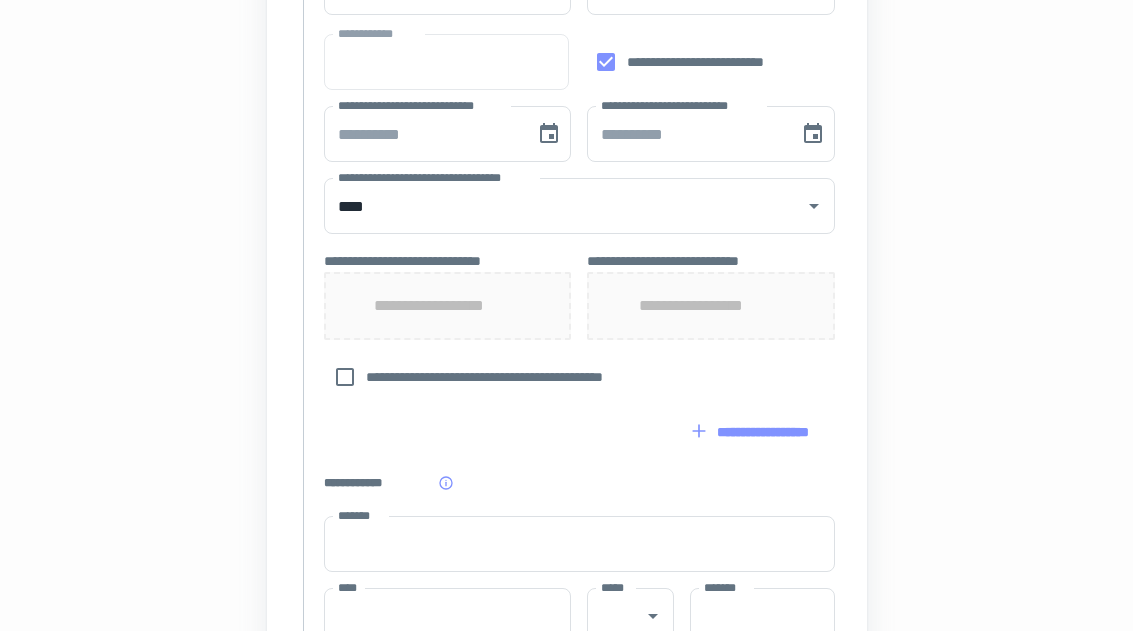 click on "****" at bounding box center (551, 207) 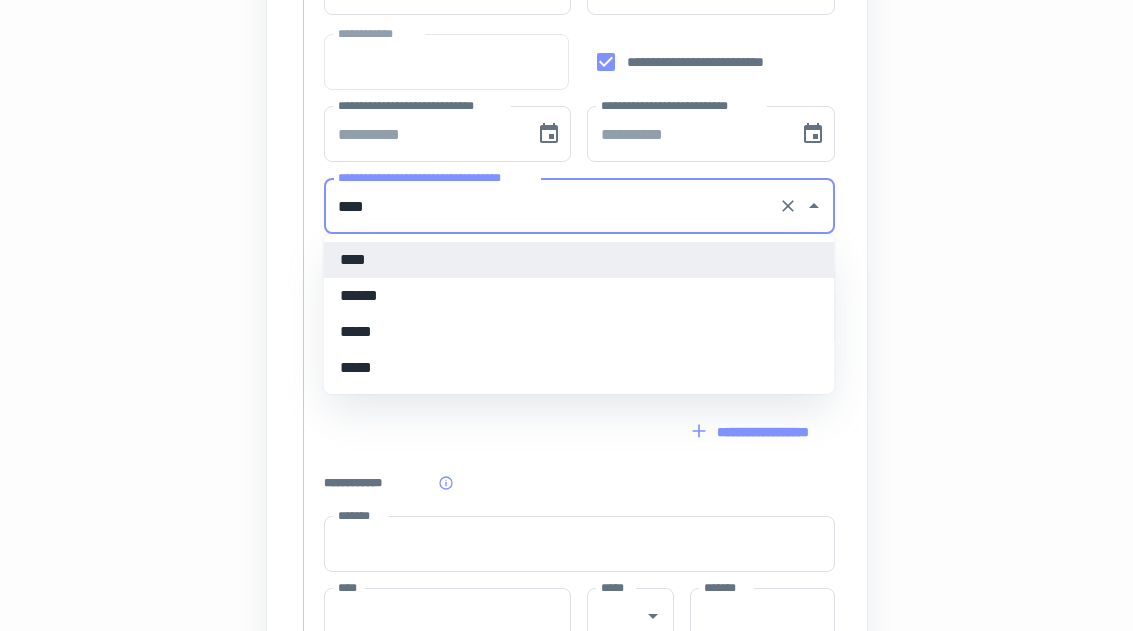 scroll, scrollTop: 727, scrollLeft: 0, axis: vertical 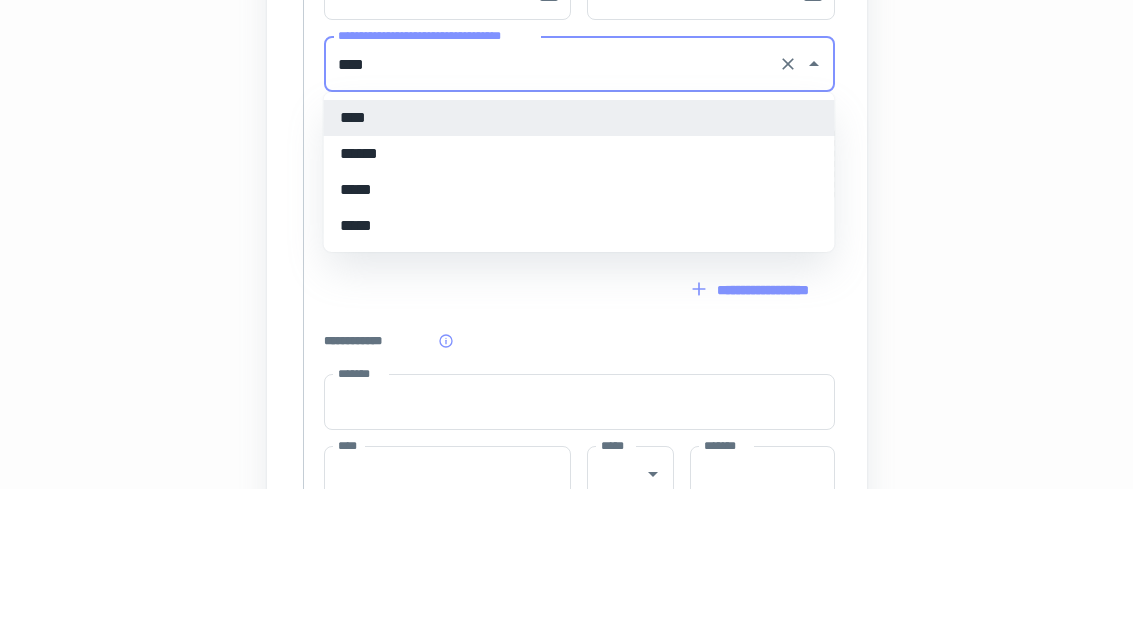 click on "*****" at bounding box center (579, 333) 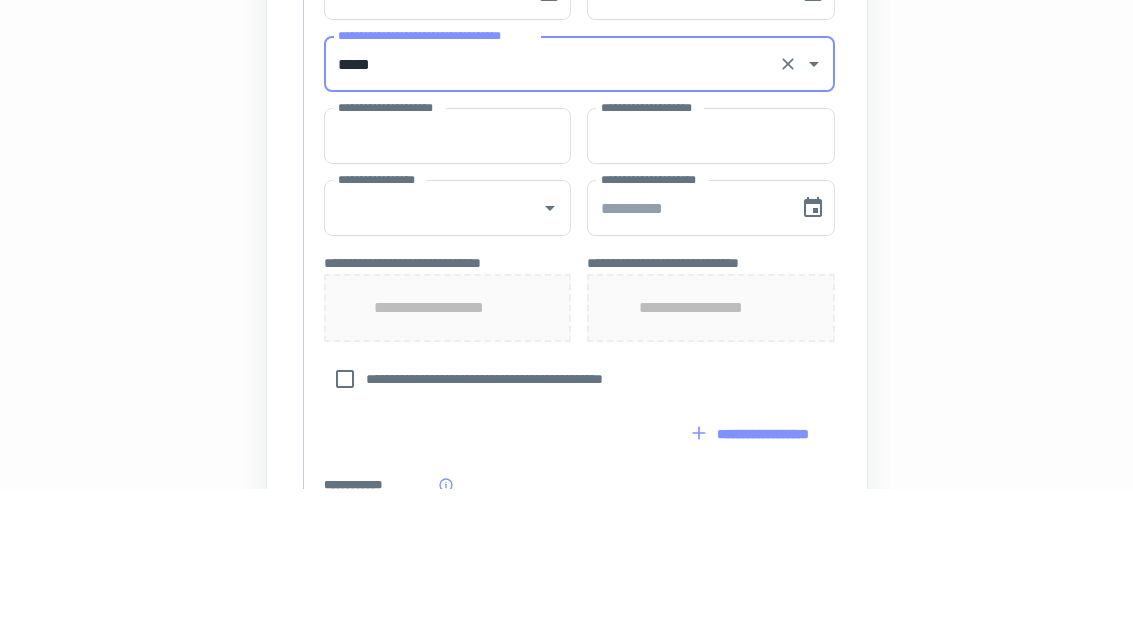 type on "*****" 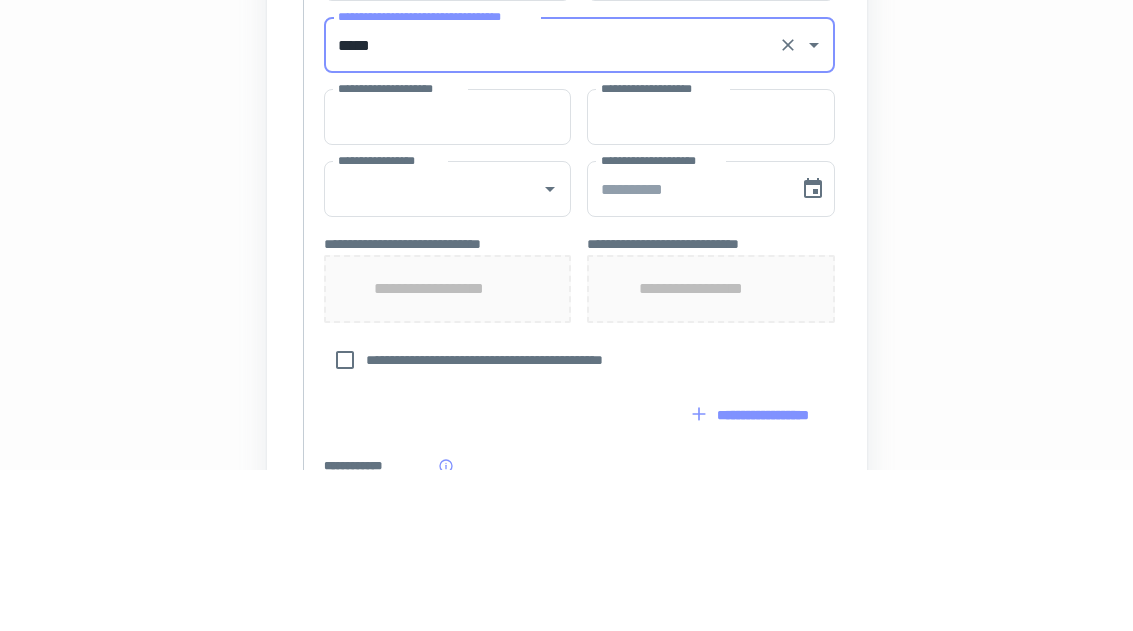 click on "**********" at bounding box center (448, 279) 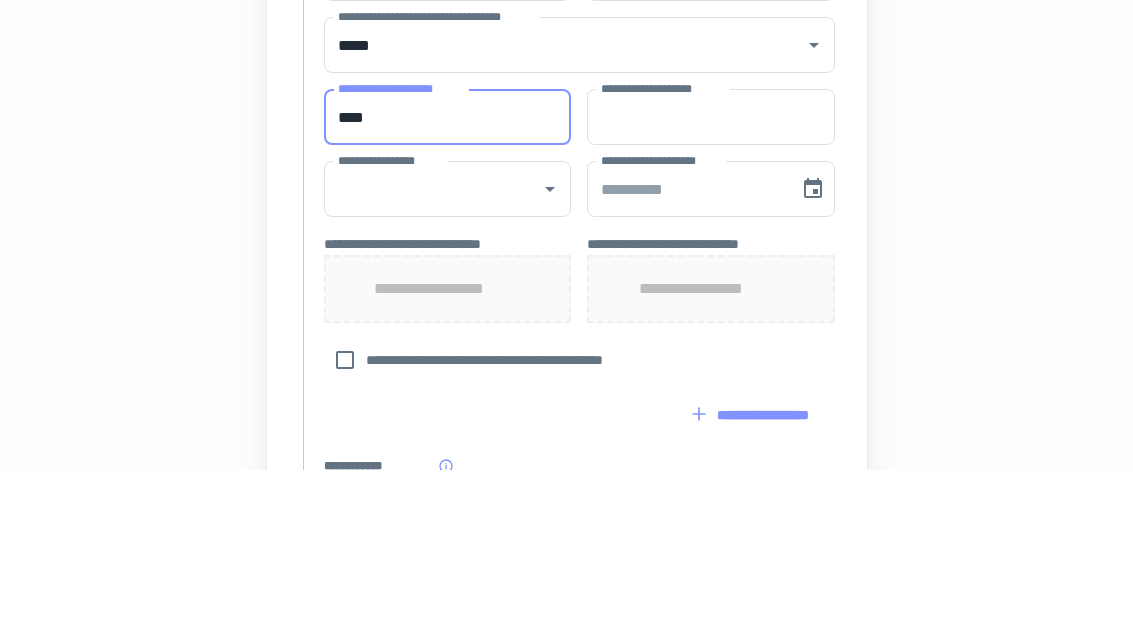 type on "****" 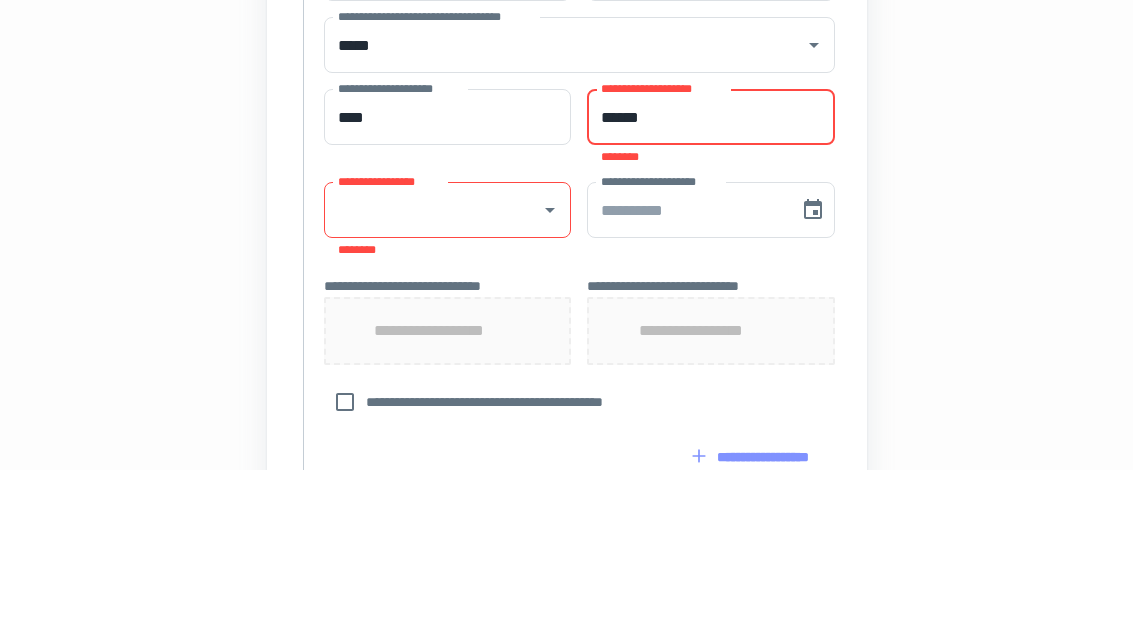 type on "******" 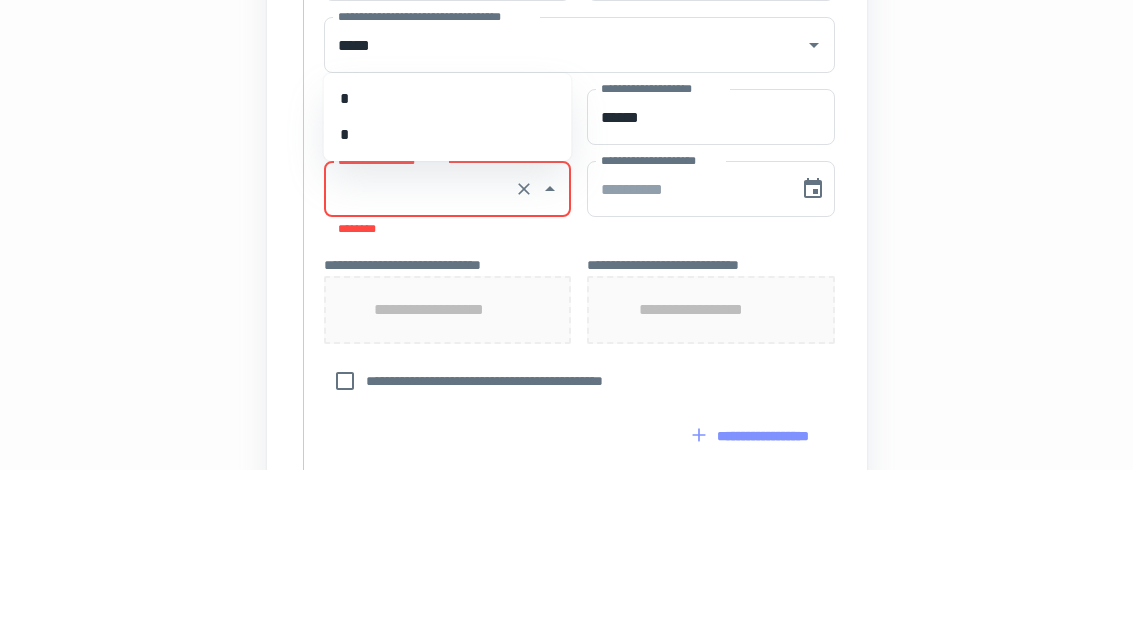 click on "*" at bounding box center [448, 261] 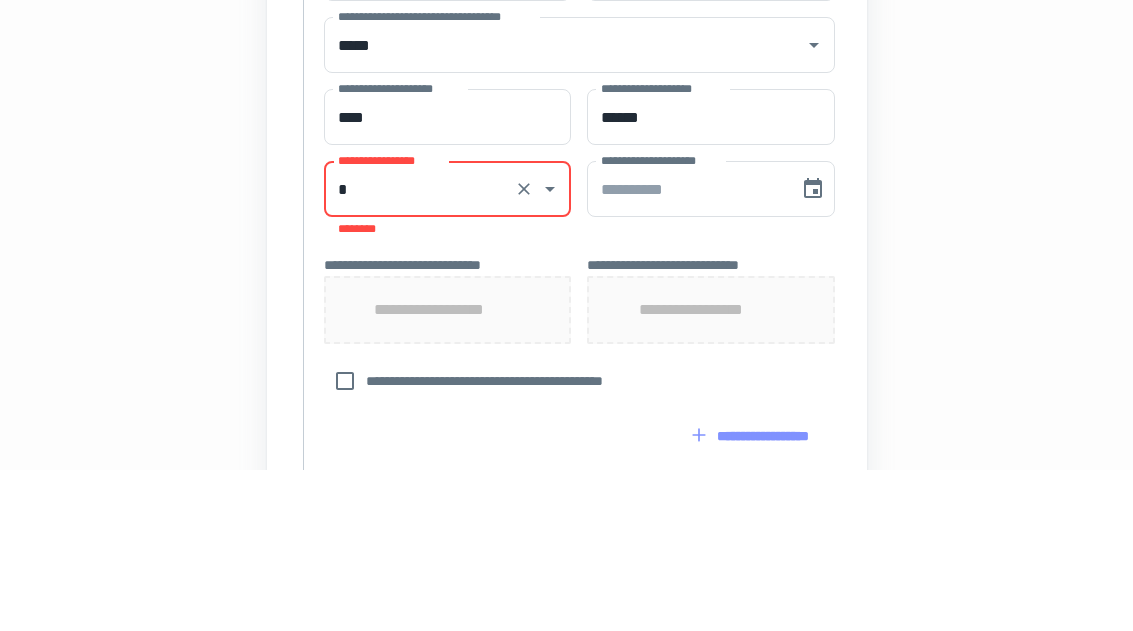 click on "**********" at bounding box center (686, 351) 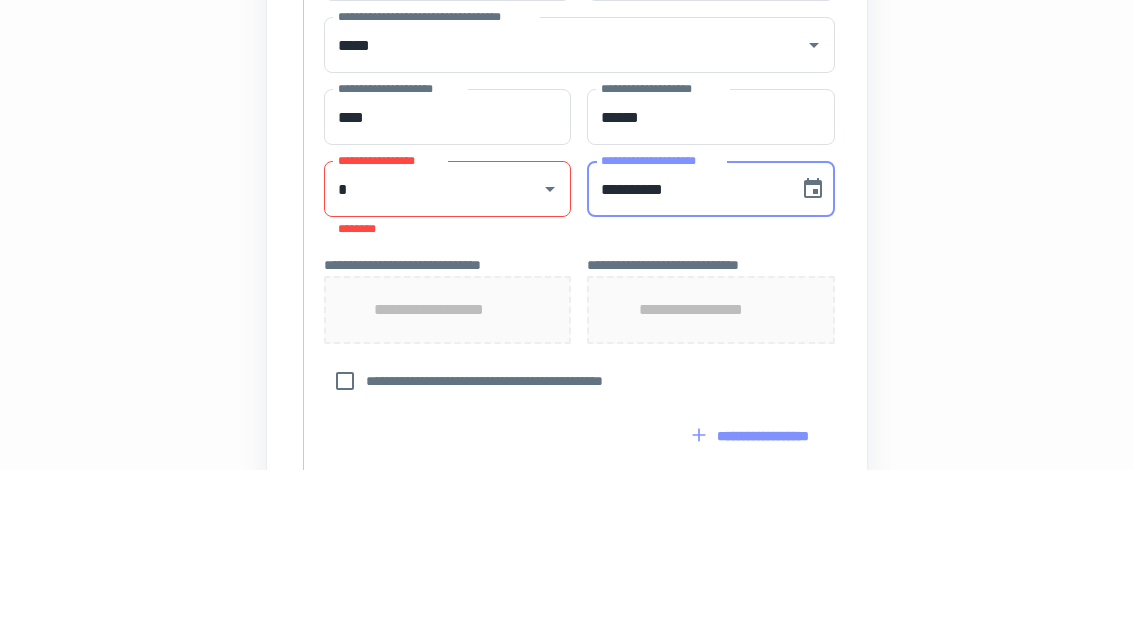 type on "**********" 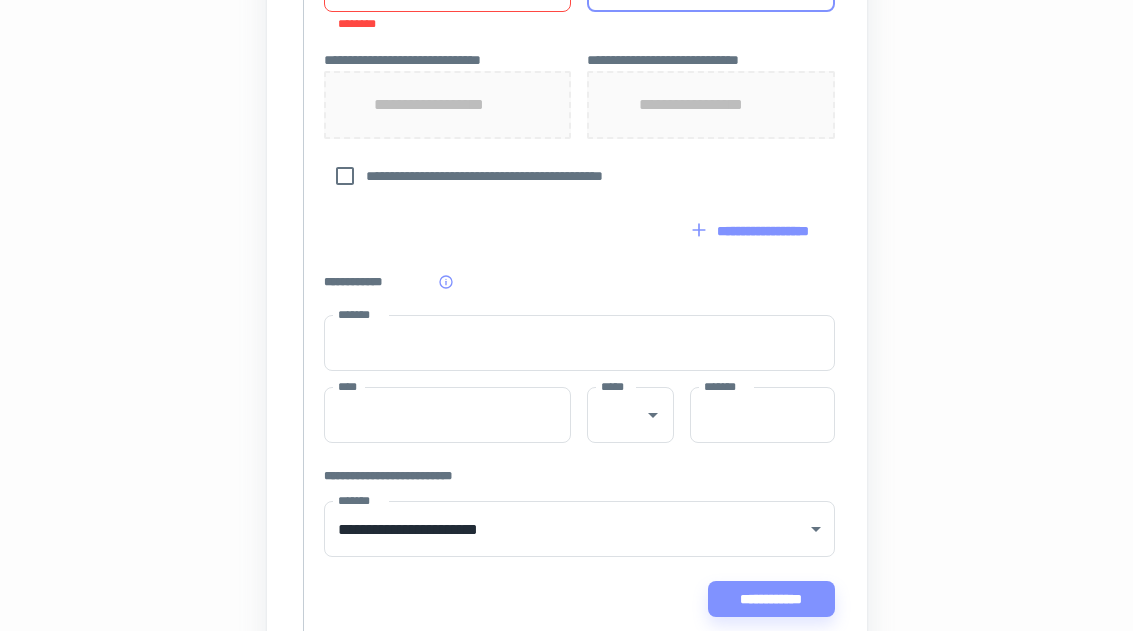 click on "*******" at bounding box center (579, 344) 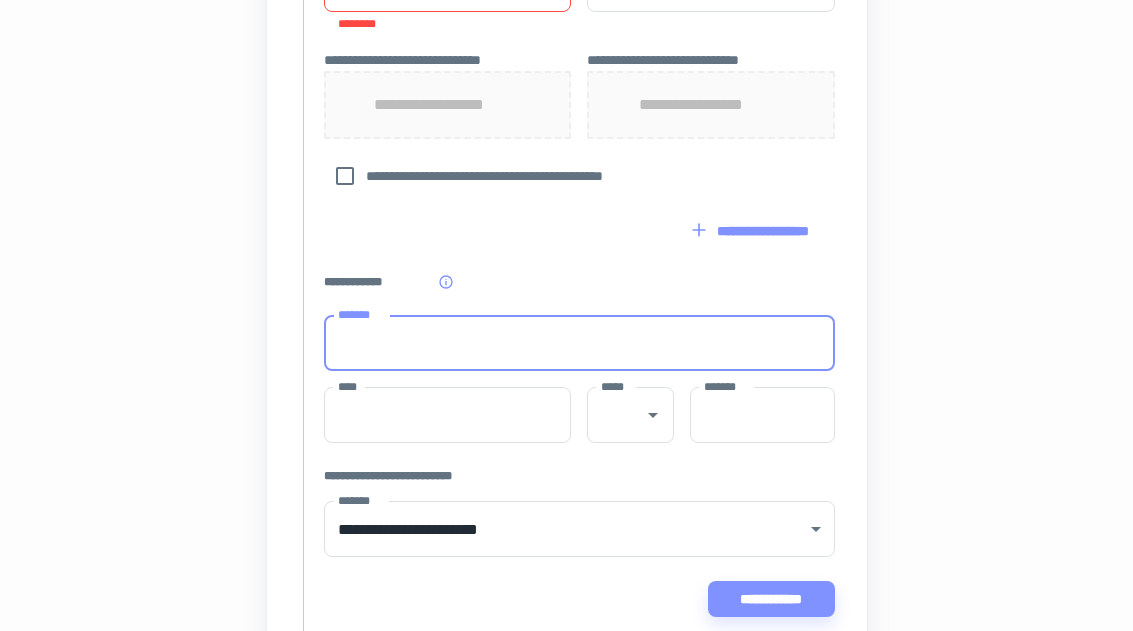 scroll, scrollTop: 1093, scrollLeft: 0, axis: vertical 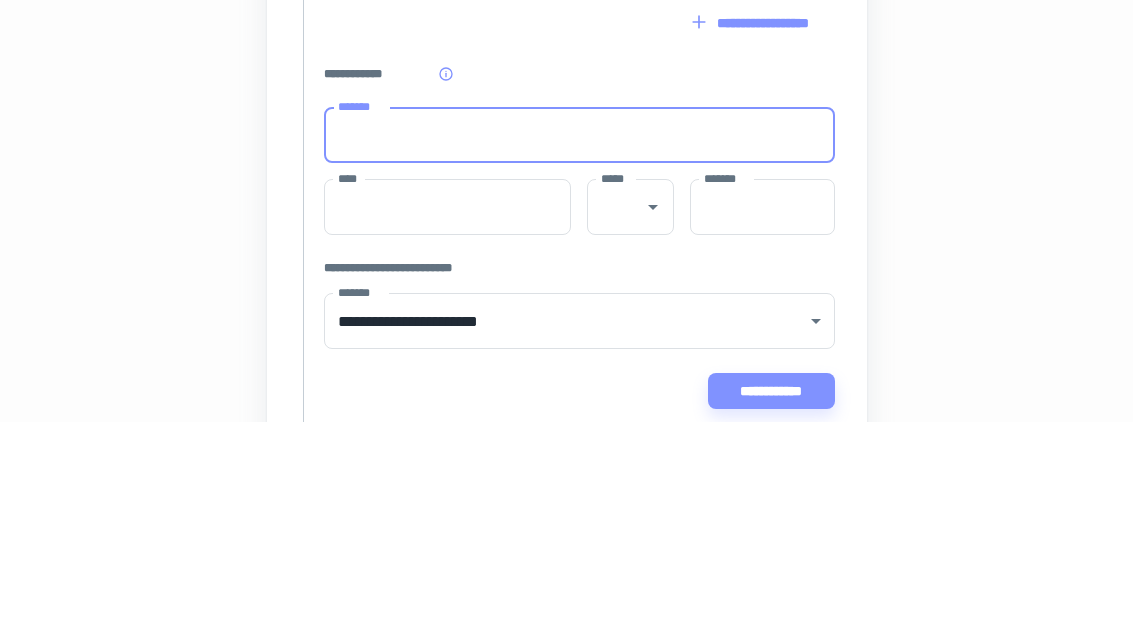 type on "**********" 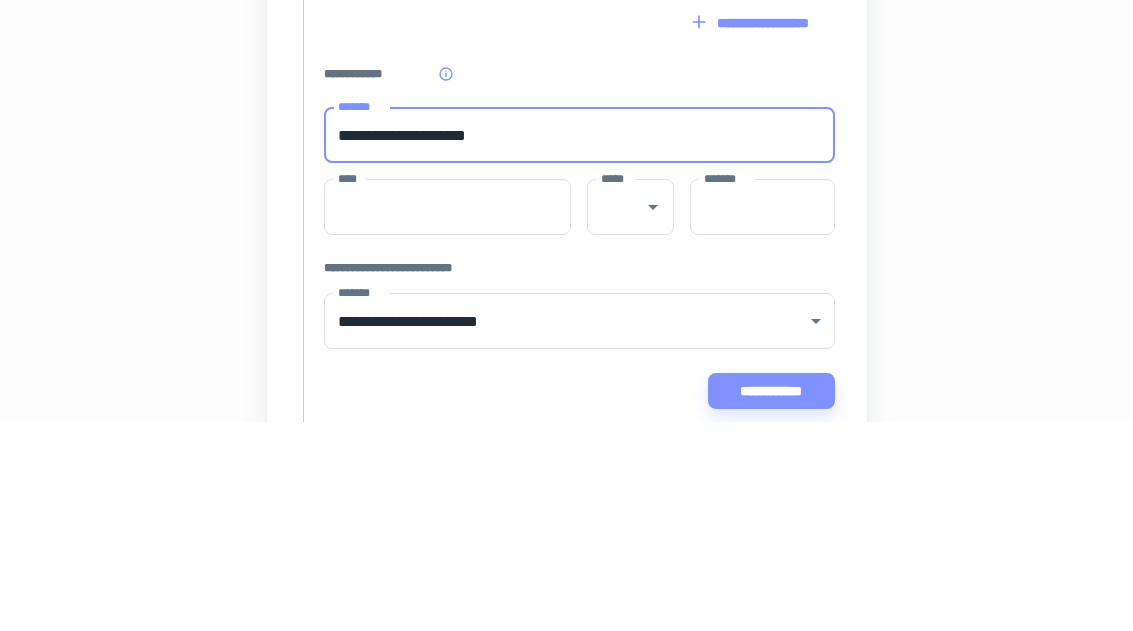 type on "*********" 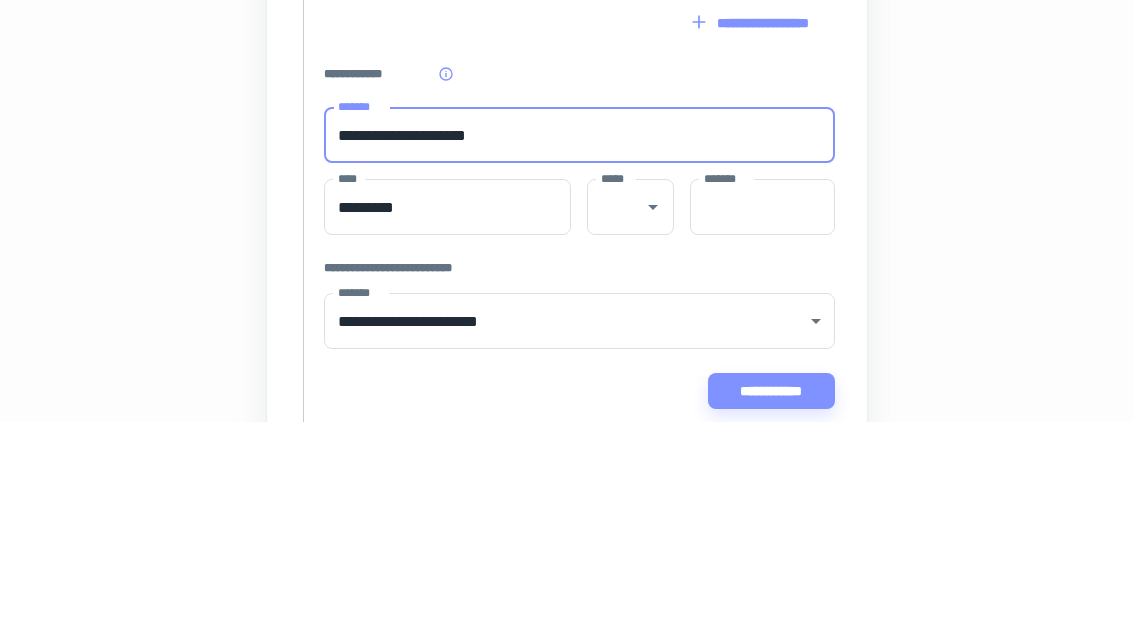 type on "**" 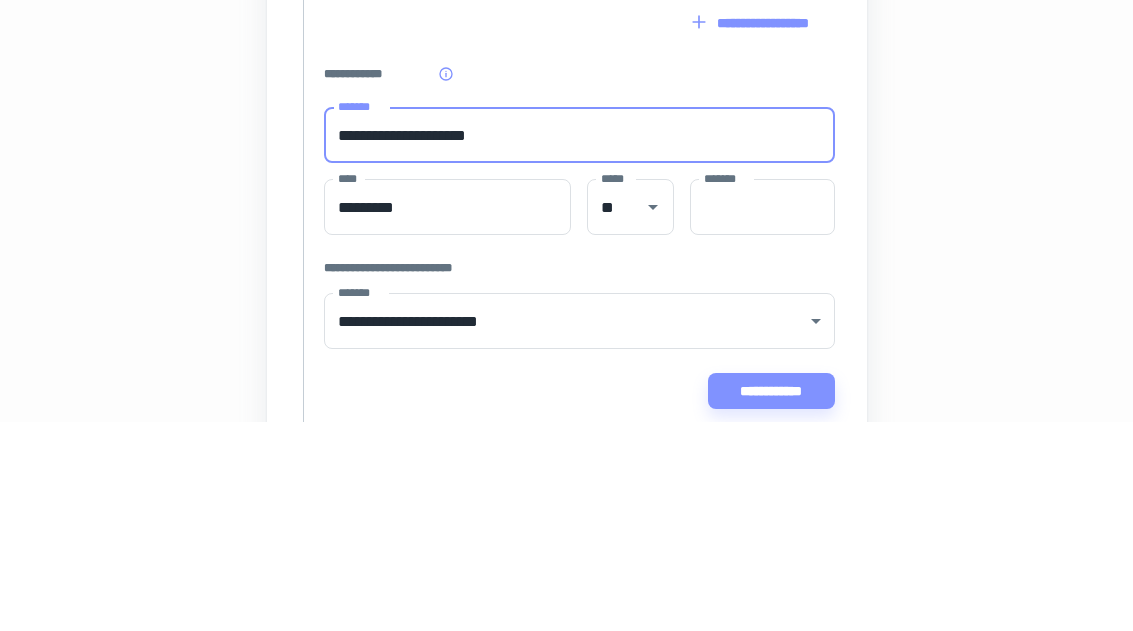 type 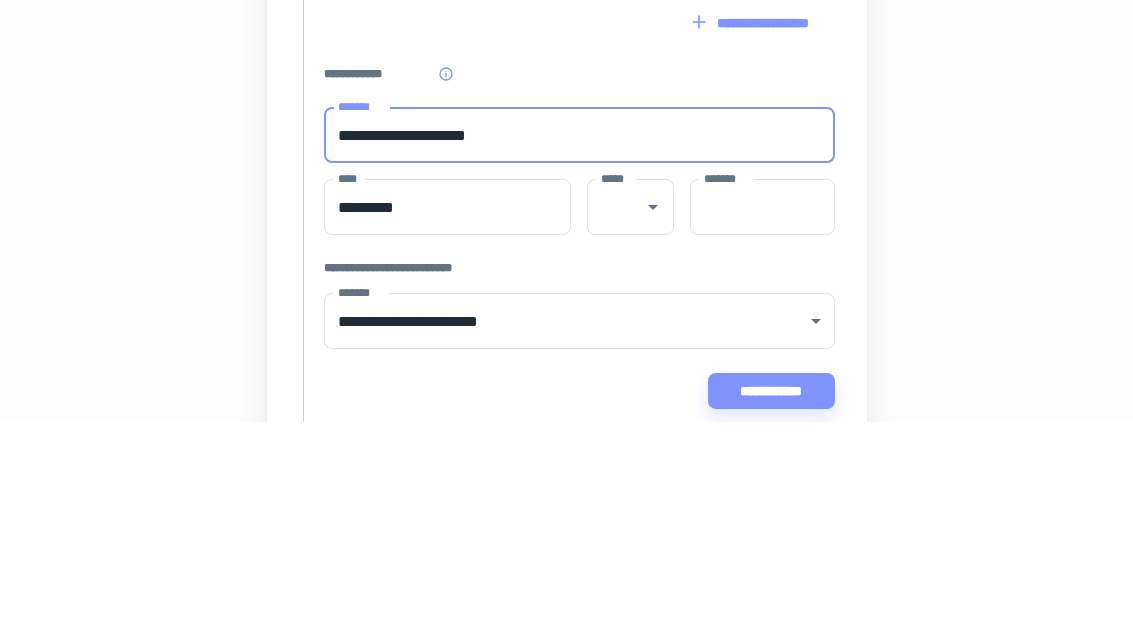 type on "*****" 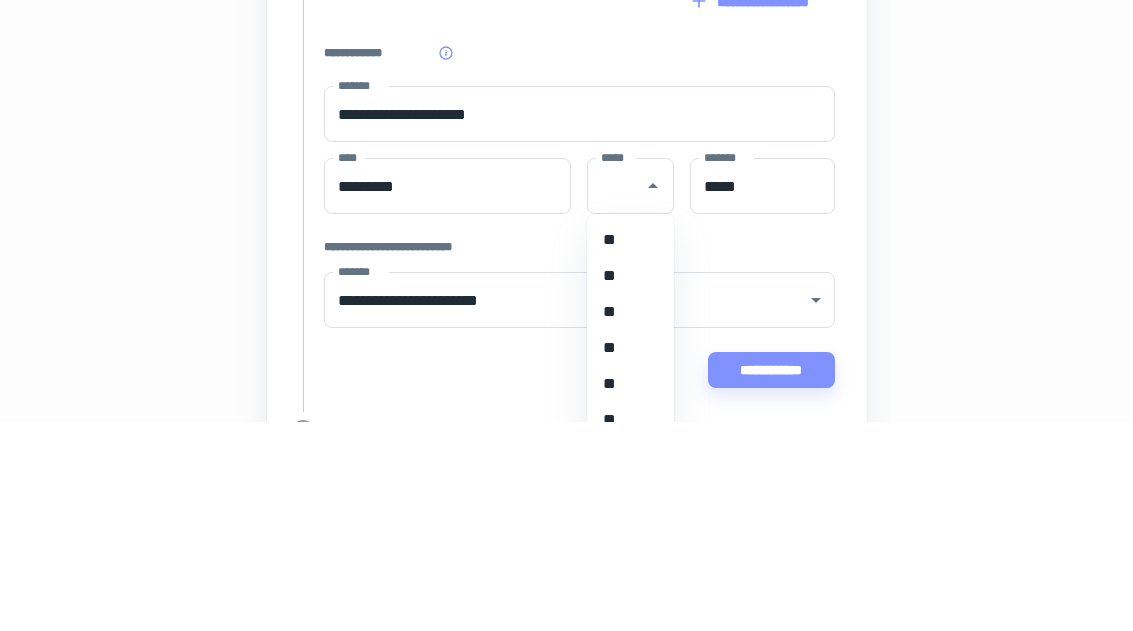 scroll, scrollTop: 1160, scrollLeft: 0, axis: vertical 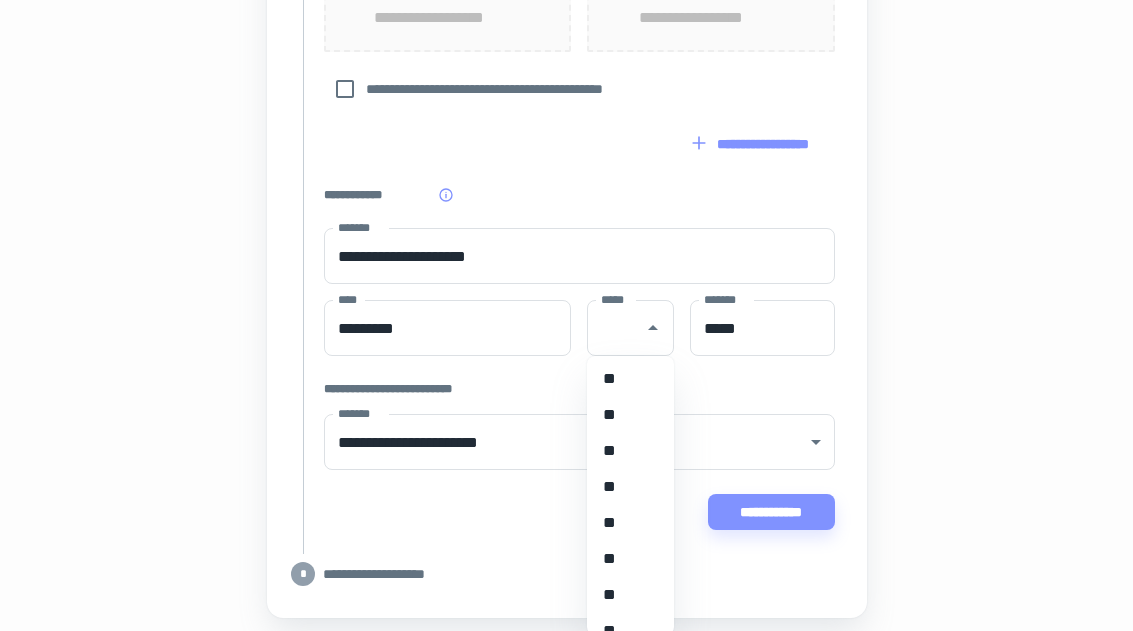 click on "**" at bounding box center (630, 487) 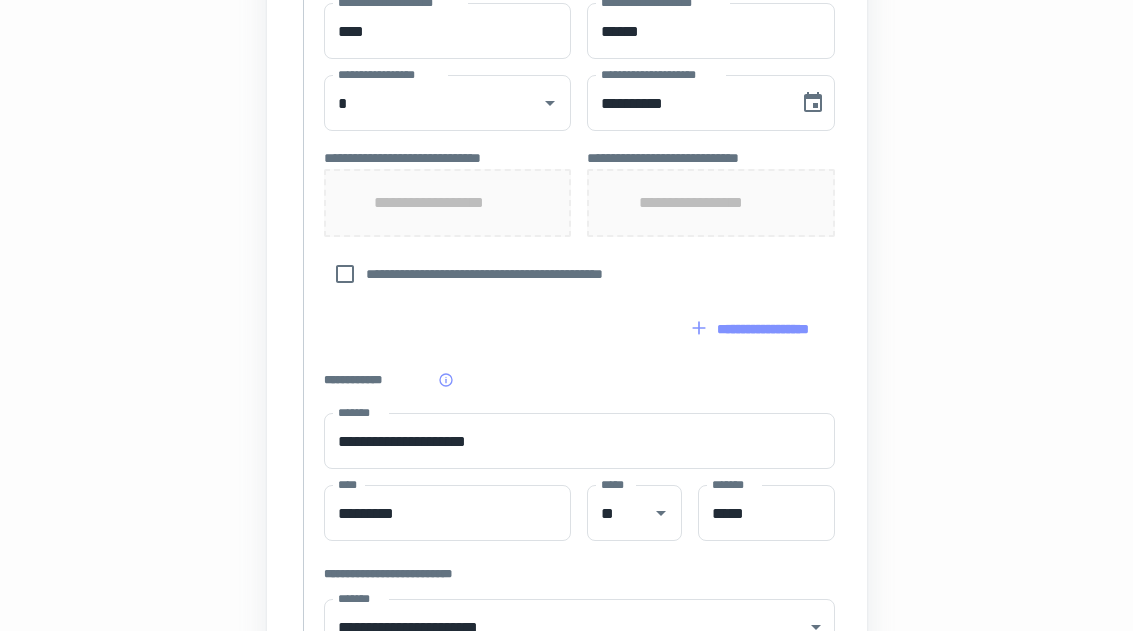 scroll, scrollTop: 1160, scrollLeft: 0, axis: vertical 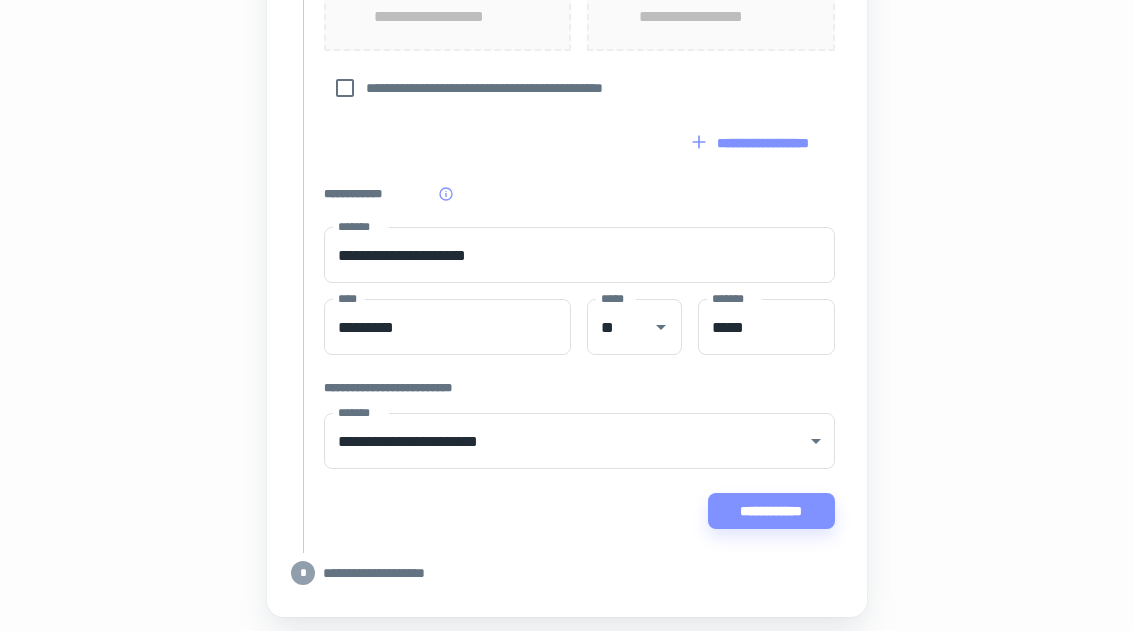 click on "**********" at bounding box center (771, 512) 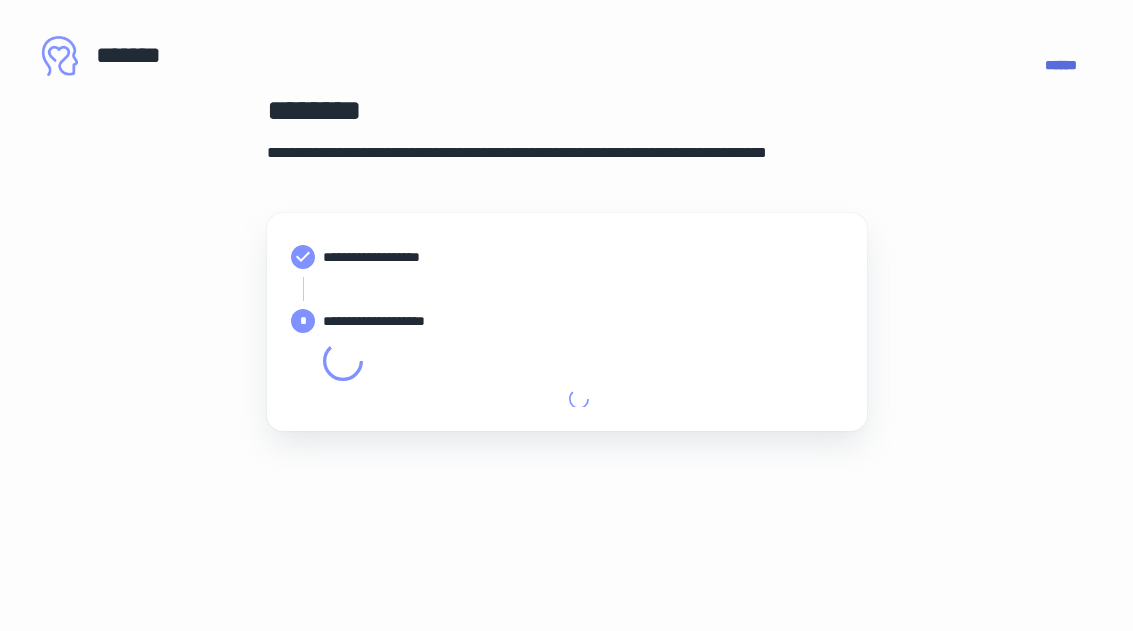 type on "**********" 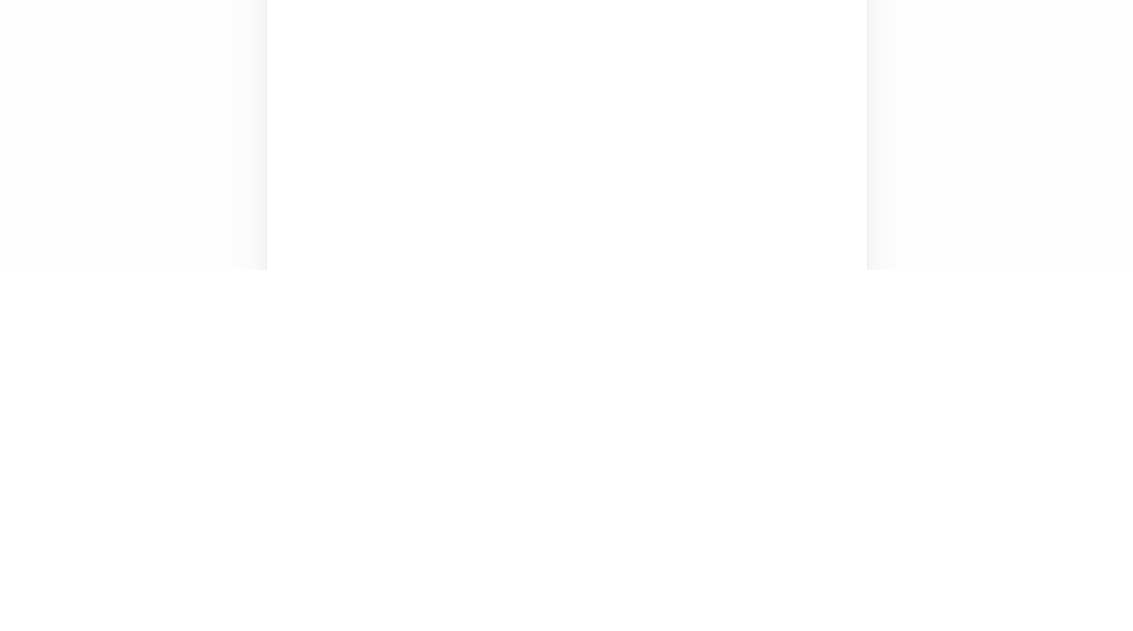 scroll, scrollTop: 588, scrollLeft: 0, axis: vertical 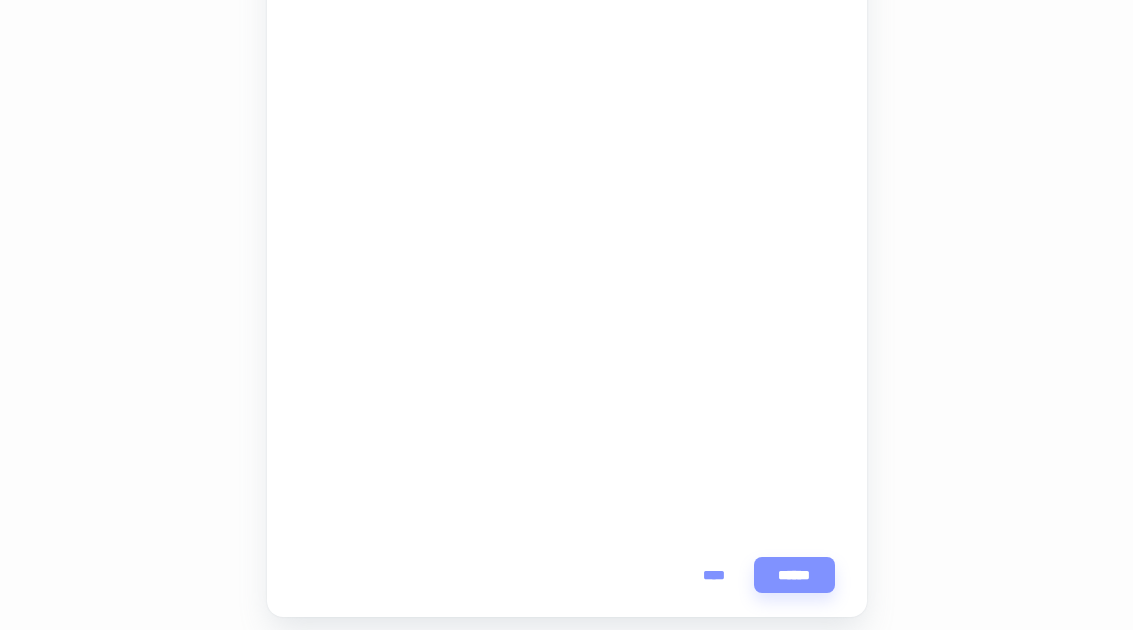 click on "******" at bounding box center (794, 576) 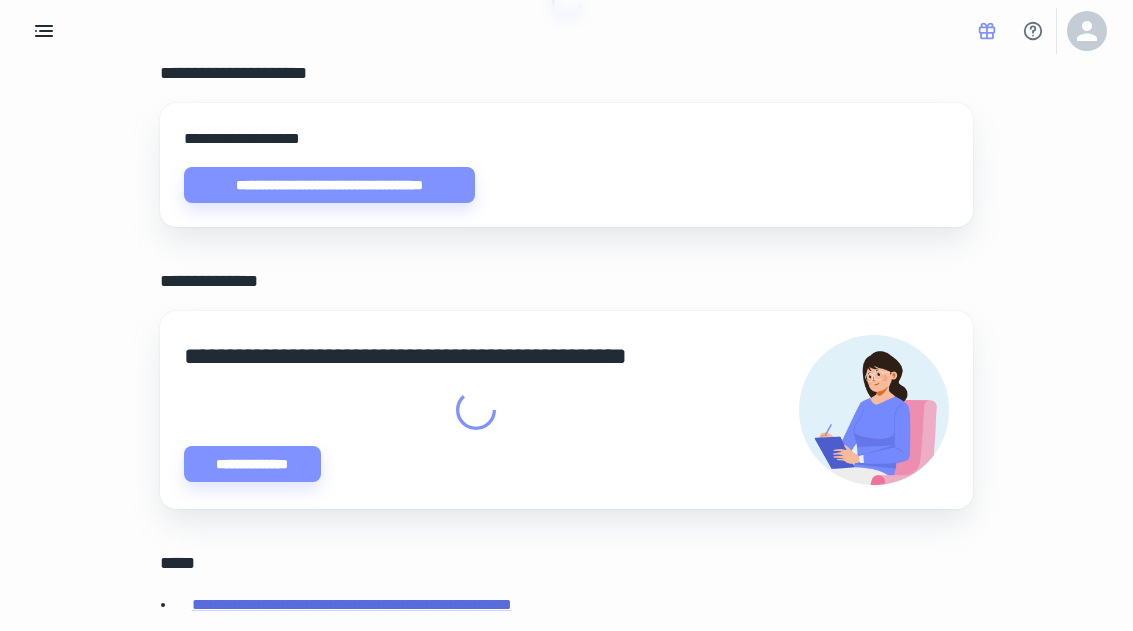 scroll, scrollTop: 0, scrollLeft: 0, axis: both 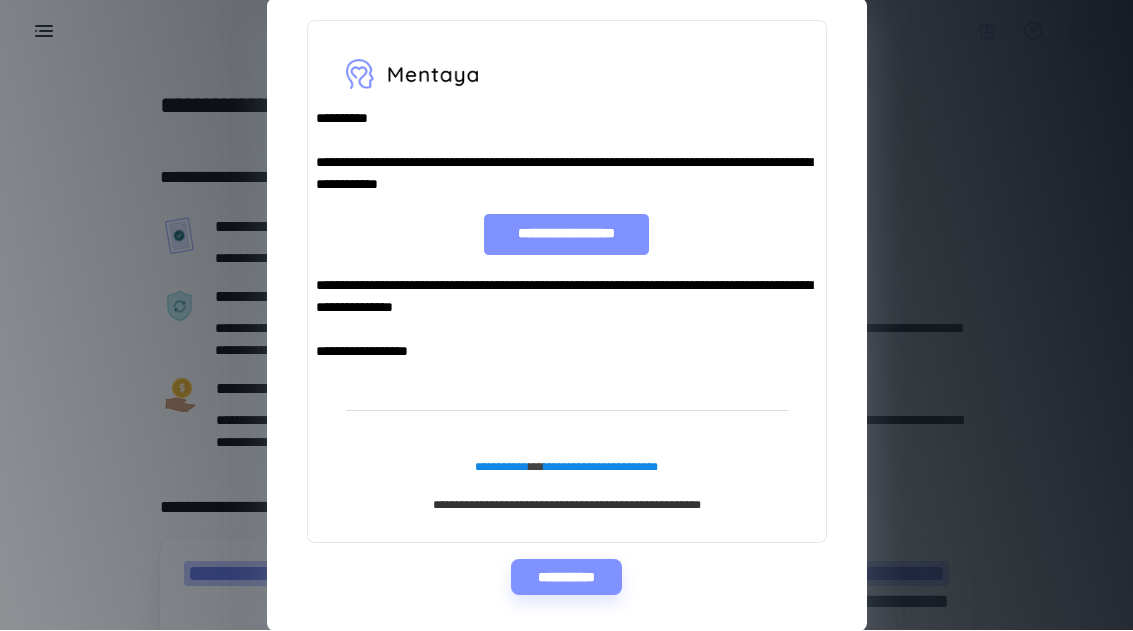 click on "**********" at bounding box center [566, 578] 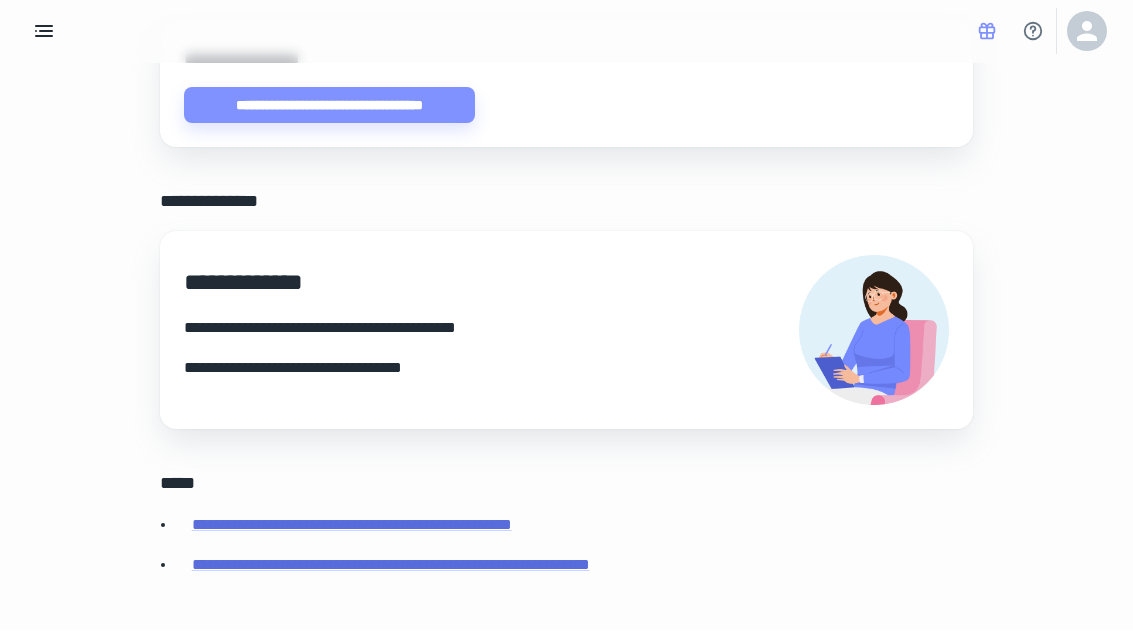 scroll, scrollTop: 741, scrollLeft: 0, axis: vertical 